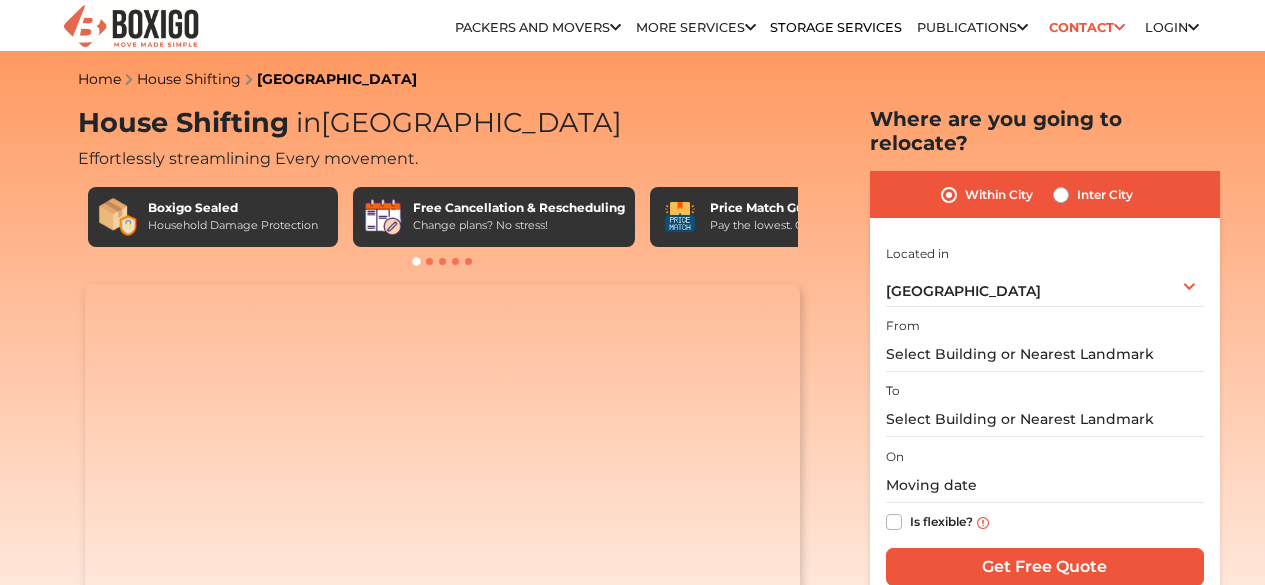 scroll, scrollTop: 0, scrollLeft: 0, axis: both 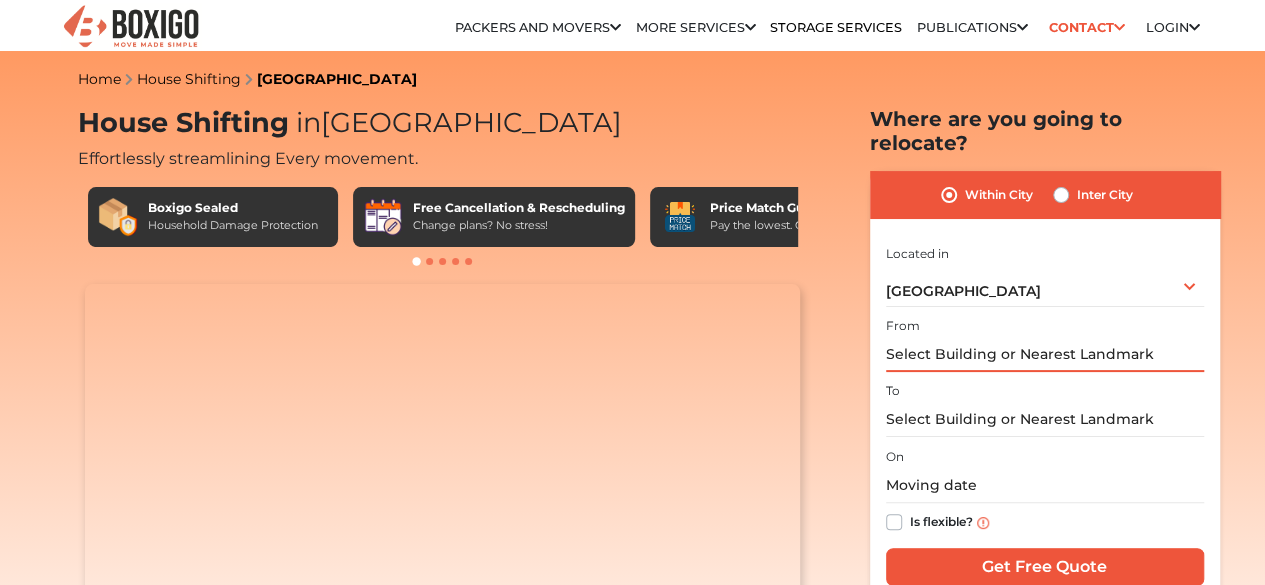 click at bounding box center (1045, 354) 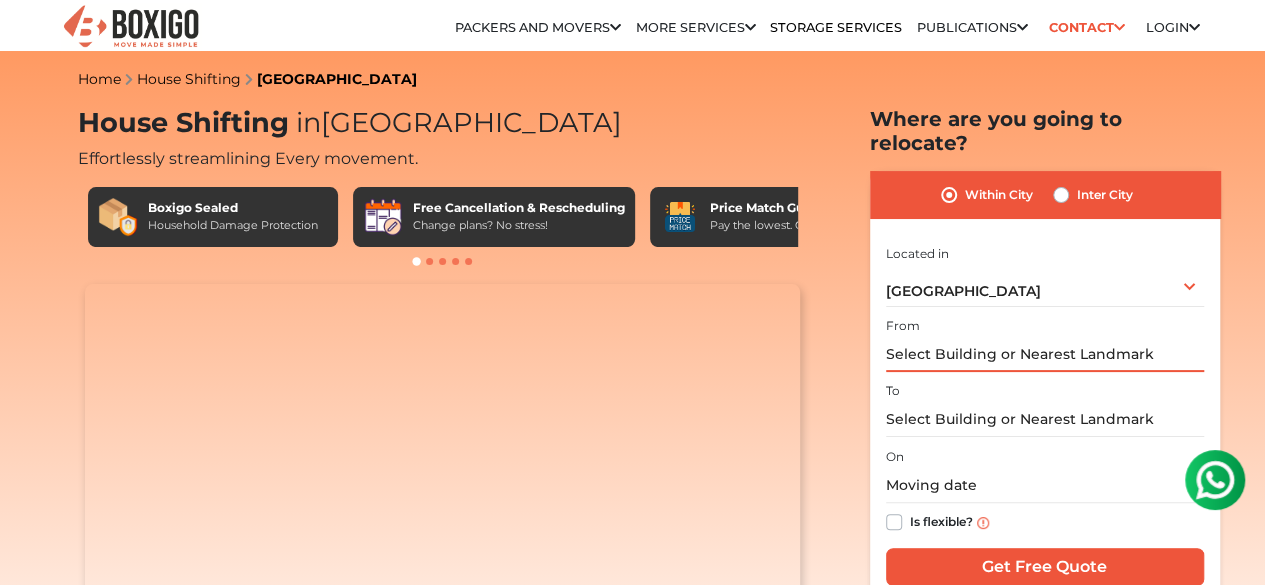 scroll, scrollTop: 0, scrollLeft: 0, axis: both 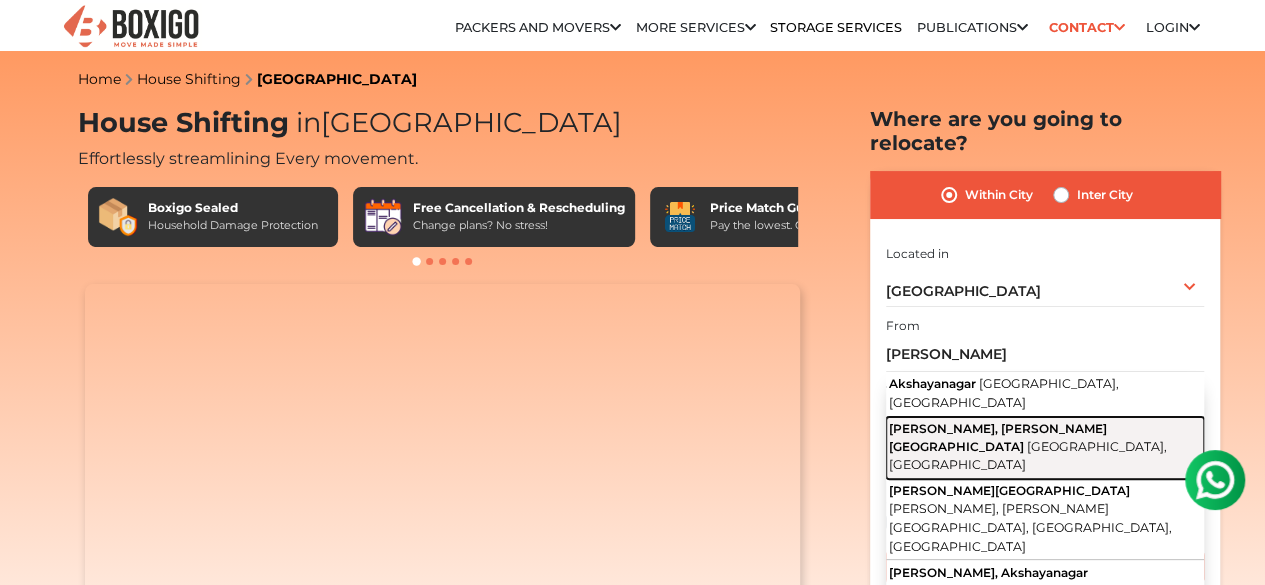 click on "[PERSON_NAME], [PERSON_NAME][GEOGRAPHIC_DATA]" at bounding box center (998, 437) 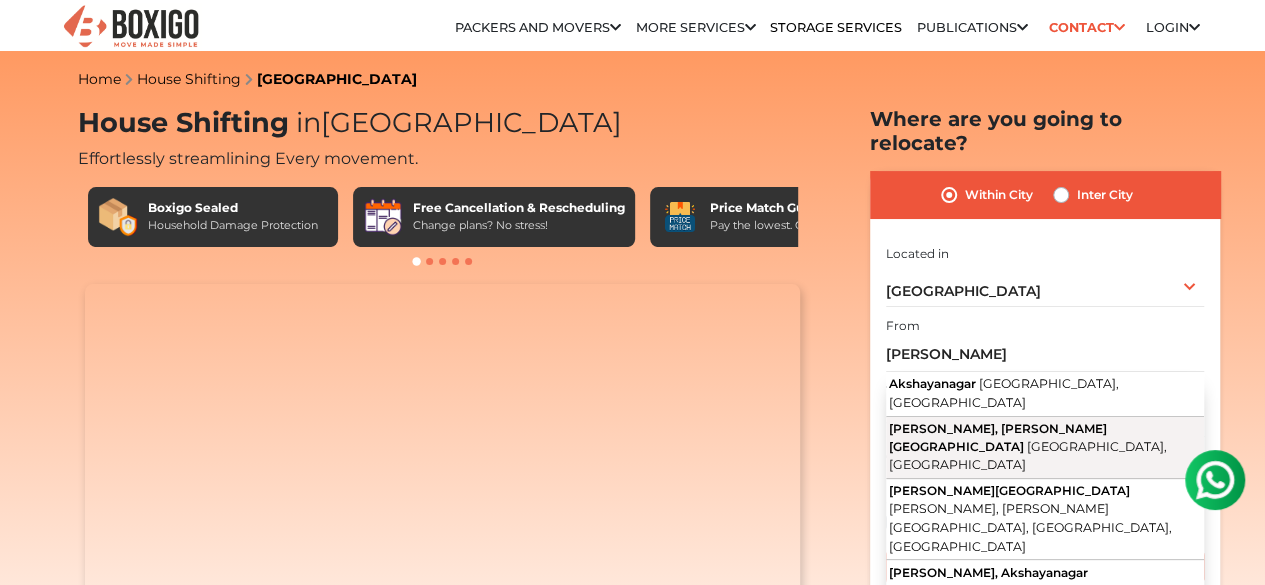 type on "[PERSON_NAME] Nagar, [PERSON_NAME][GEOGRAPHIC_DATA], [GEOGRAPHIC_DATA], [GEOGRAPHIC_DATA]" 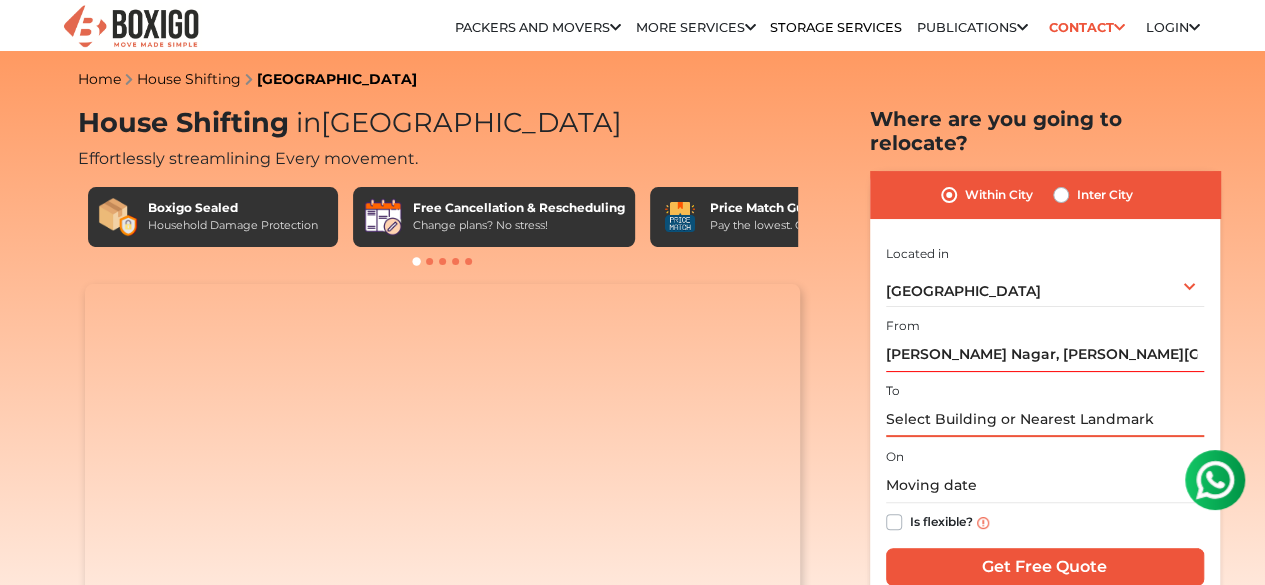 click at bounding box center [1045, 419] 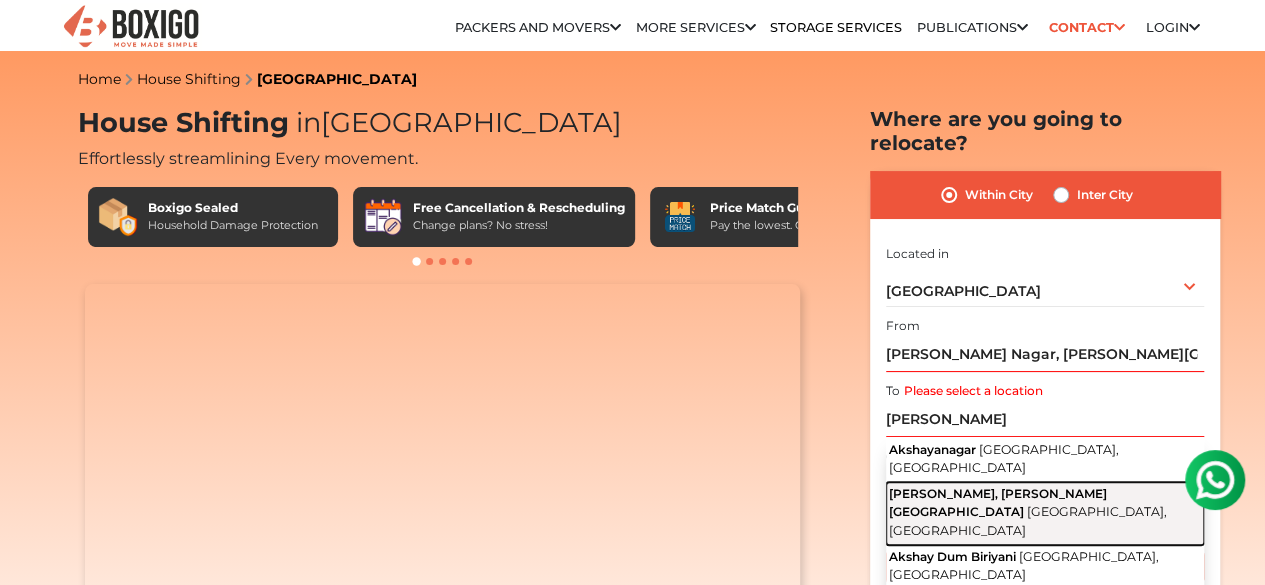 click on "[GEOGRAPHIC_DATA], [GEOGRAPHIC_DATA]" at bounding box center [1028, 521] 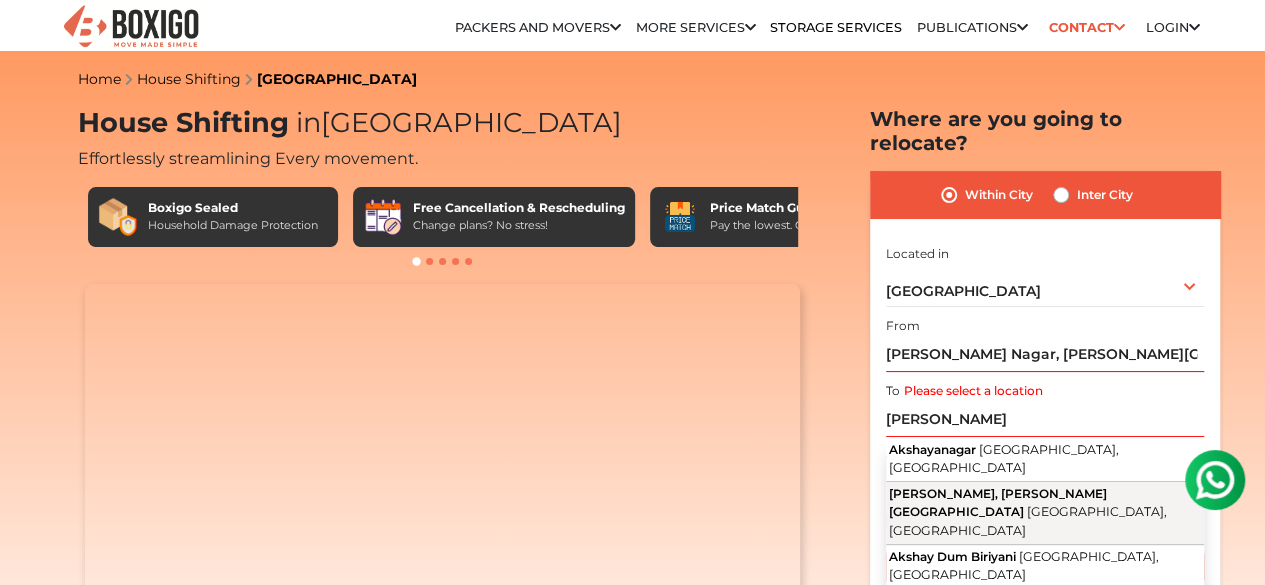 type on "[PERSON_NAME] Nagar, [PERSON_NAME][GEOGRAPHIC_DATA], [GEOGRAPHIC_DATA], [GEOGRAPHIC_DATA]" 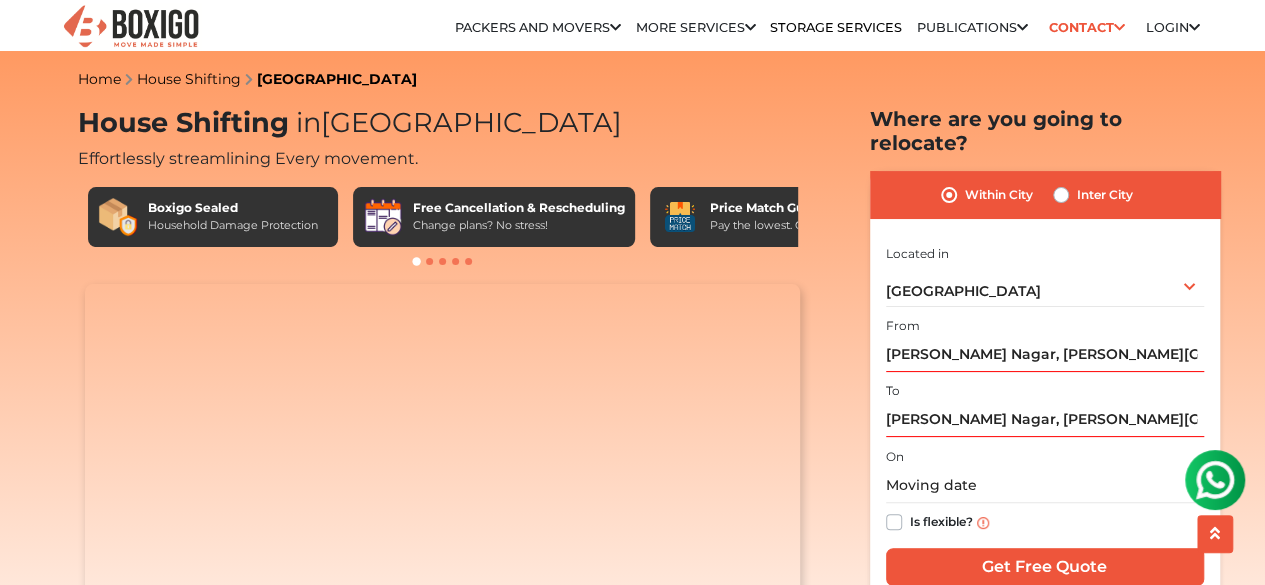 scroll, scrollTop: 100, scrollLeft: 0, axis: vertical 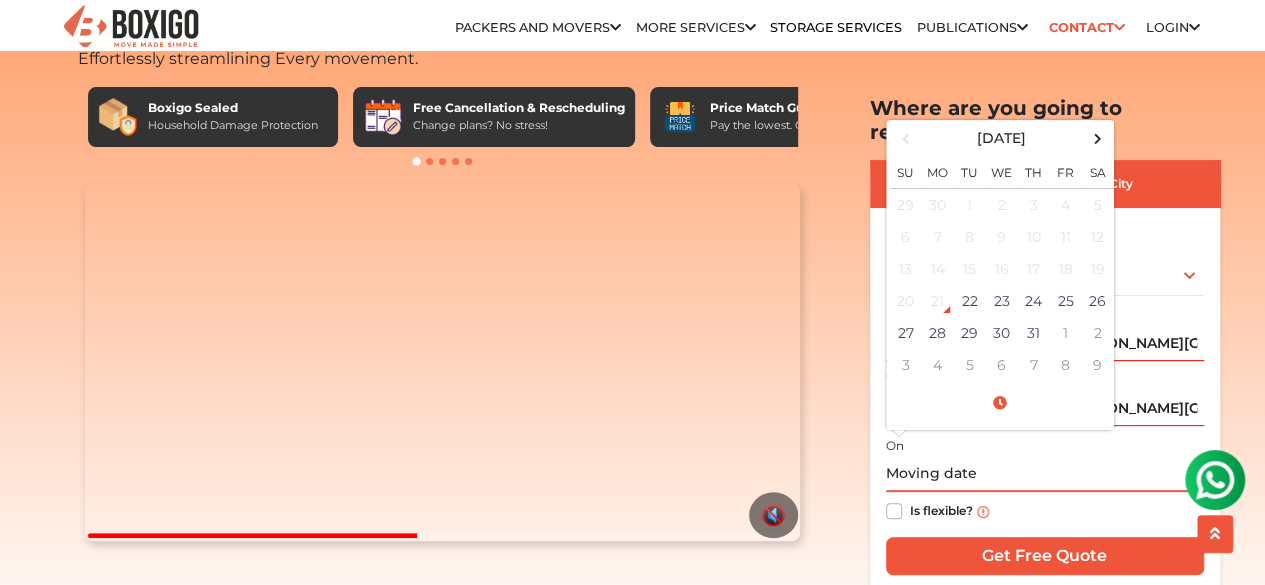 click at bounding box center [1045, 474] 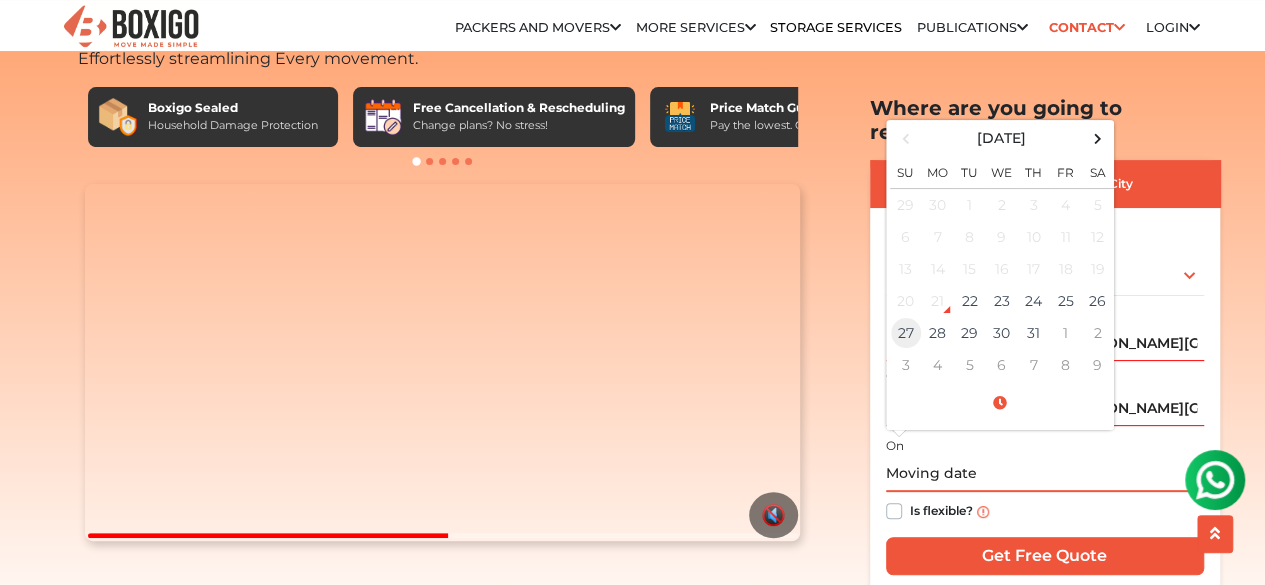click on "27" at bounding box center (906, 333) 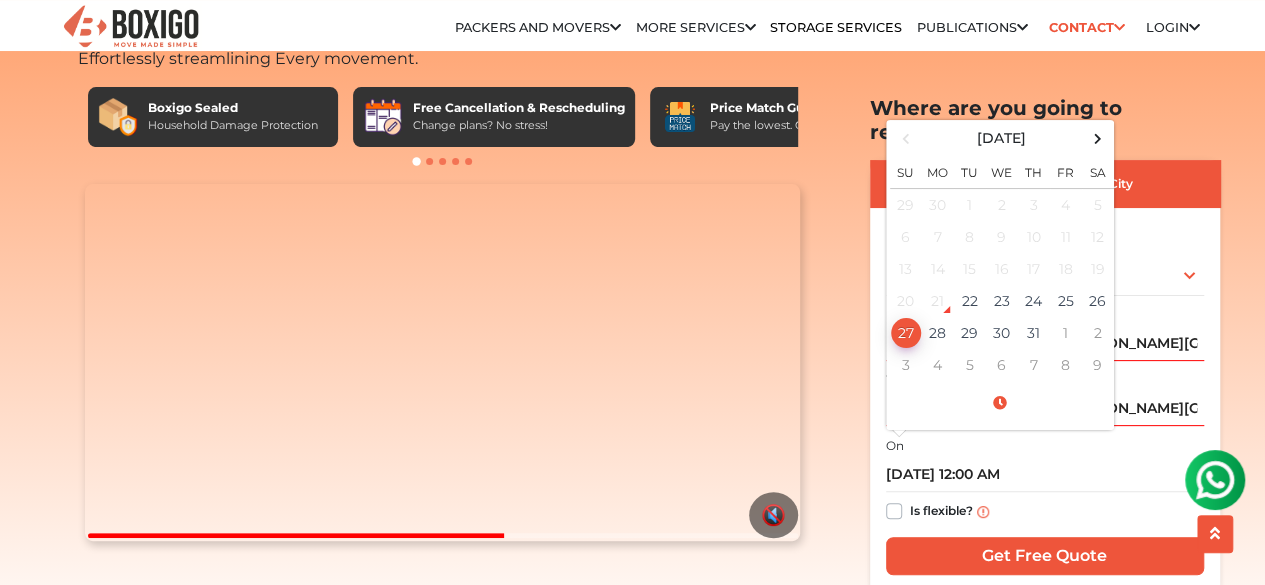 click on "Home
House Shifting
Bangalore
House Shifting       in  Bangalore
Effortlessly streamlining Every movement.
Boxigo Sealed
Household Damage Protection
Free Cancellation & Rescheduling
Change plans? No stress!
Price Match Guarantee" at bounding box center (632, 4496) 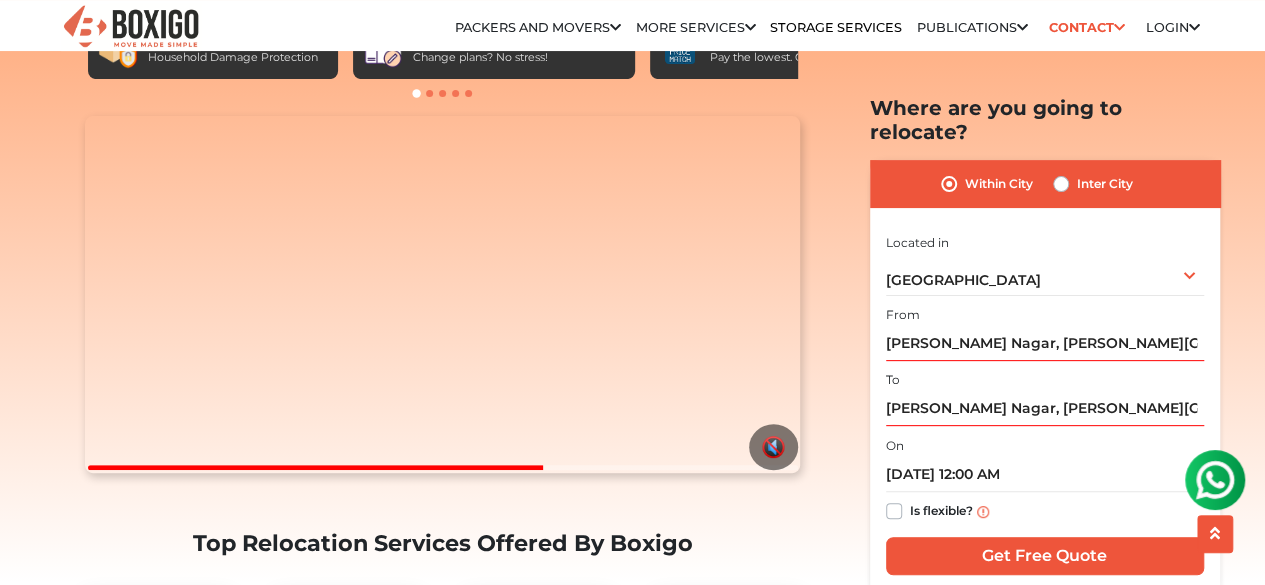 scroll, scrollTop: 200, scrollLeft: 0, axis: vertical 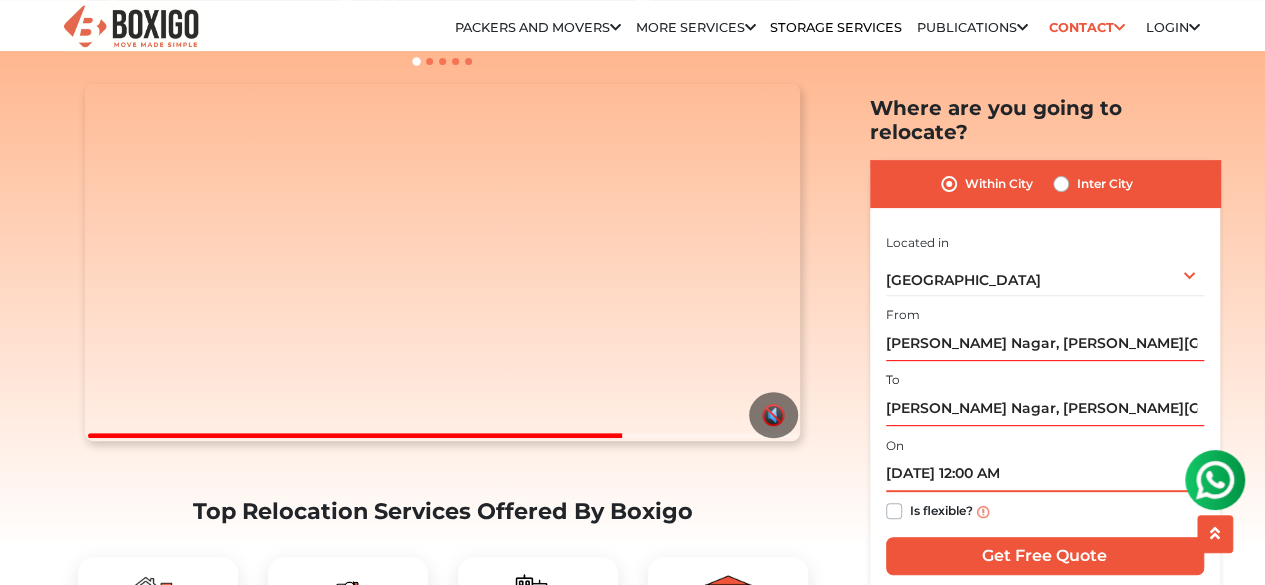 click on "[DATE] 12:00 AM" at bounding box center [1045, 474] 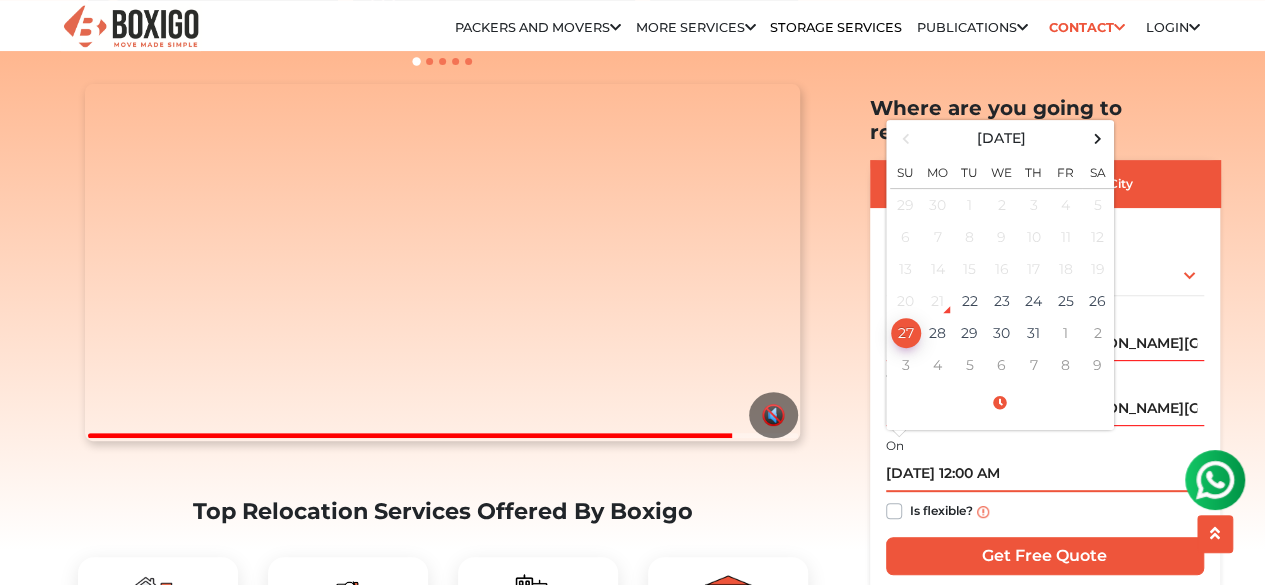 click at bounding box center (1000, 403) 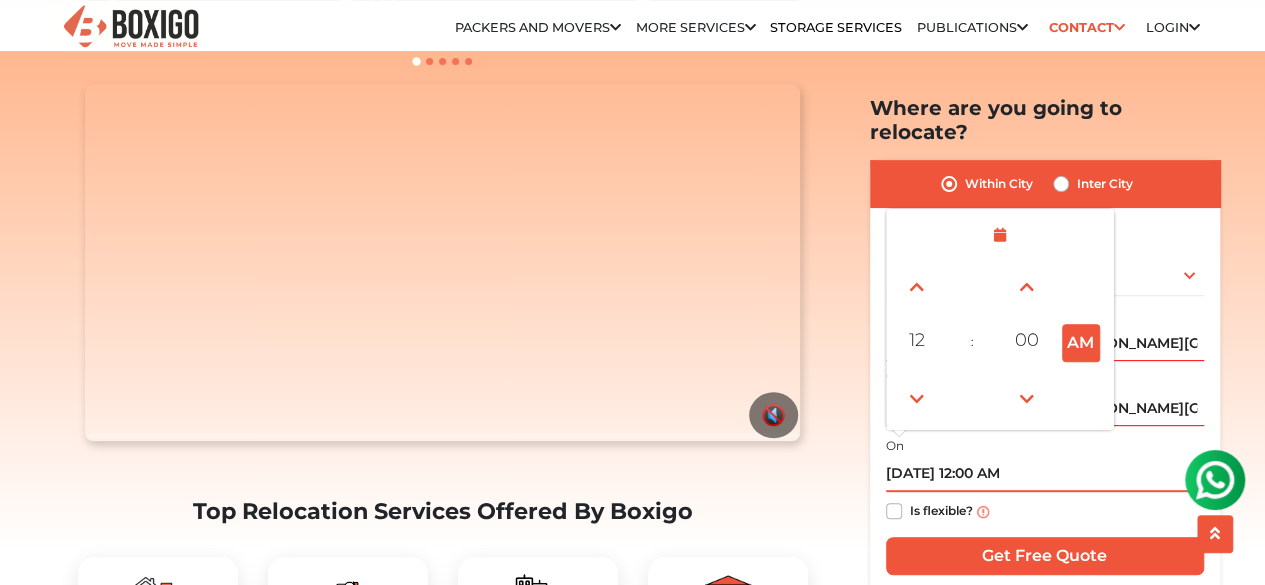 click on "AM" at bounding box center [1081, 342] 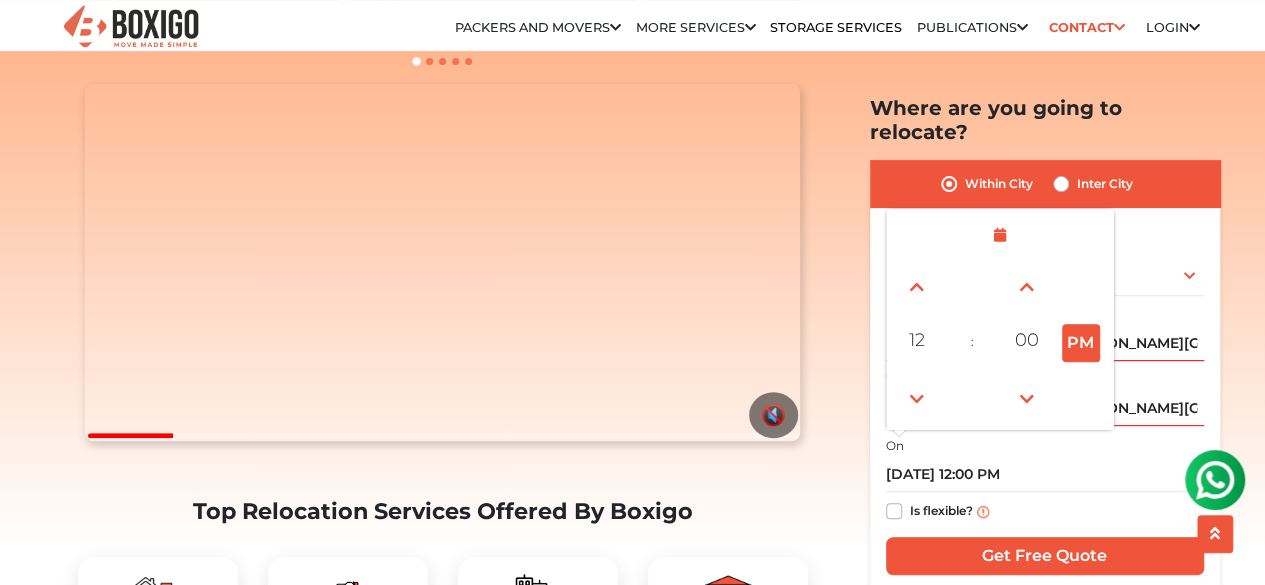 click on "On
07/27/2025 12:00 PM July 2025 Su Mo Tu We Th Fr Sa 29 30 1 2 3 4 5 6 7 8 9 10 11 12 13 14 15 16 17 18 19 20 21 22 23 24 25 26 27 28 29 30 31 1 2 3 4 5 6 7 8 9 2025 Jan Feb Mar Apr May Jun Jul Aug Sep Oct Nov Dec 2020-2031 2020 2021 2022 2023 2024 2025 2026 2027 2028 2029 2030 2031 2000-2107 2000 - 2011 2012 - 2023 2024 - 2035 2036 - 2047 2048 - 2059 2060 - 2071 2072 - 2083 2084 - 2095 2096 - 2107 12 : 00 PM 12 01 02 03 04 05 06 07 08 09 10 11 00 05 10 15 20 25 30 35 40 45 50 55
Is flexible?" at bounding box center [1045, 482] 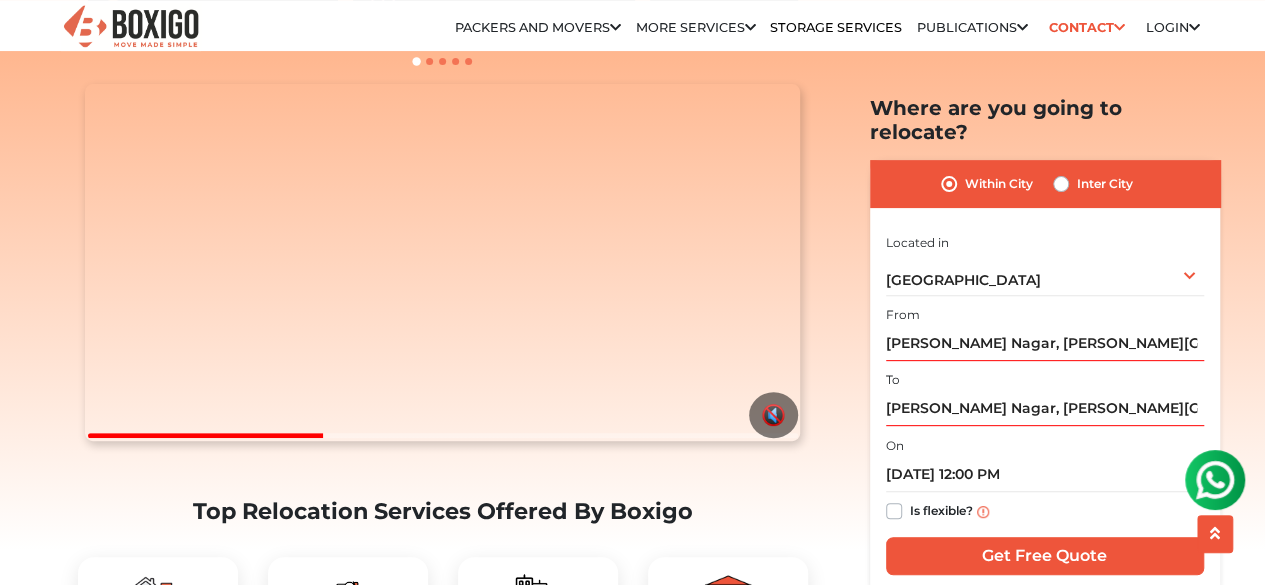 scroll, scrollTop: 600, scrollLeft: 0, axis: vertical 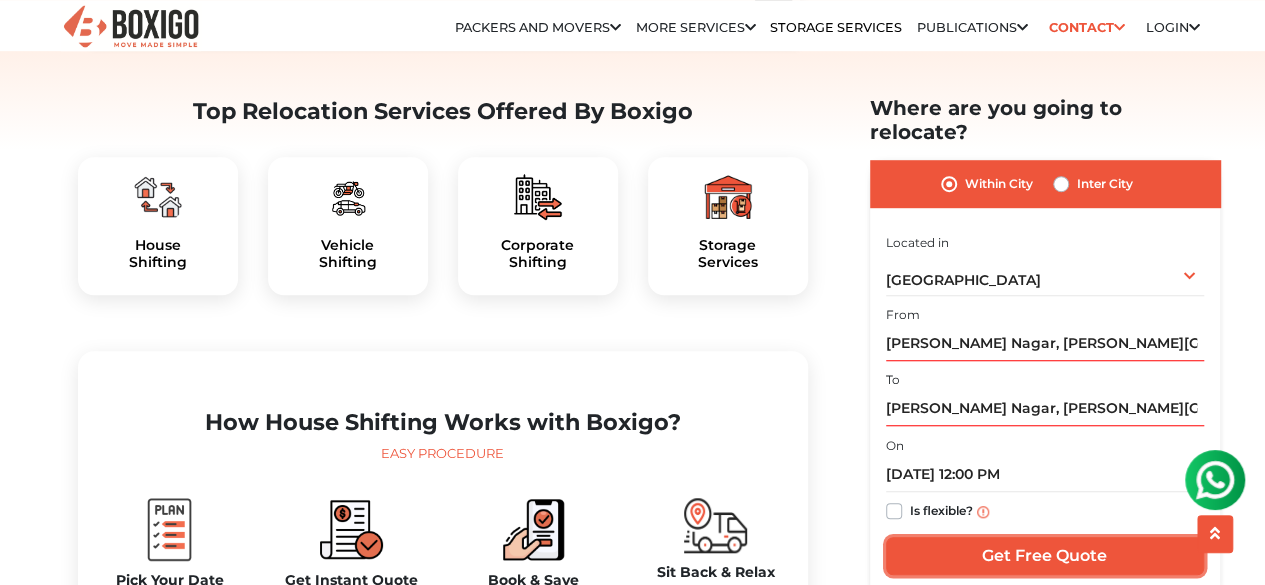 click on "Get Free Quote" at bounding box center (1045, 556) 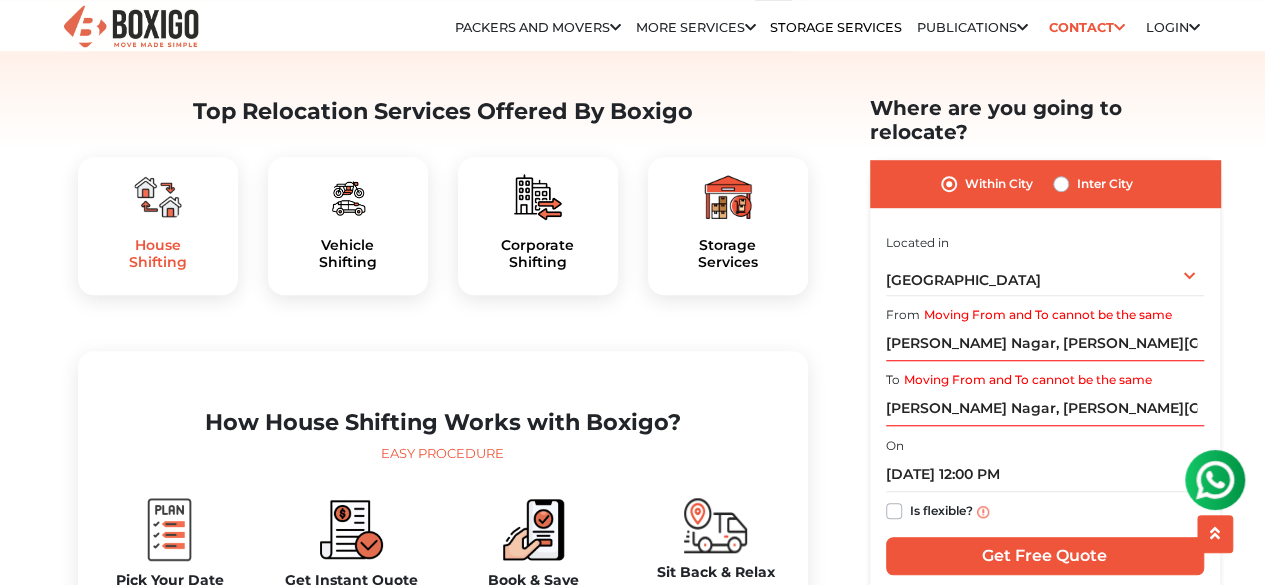 click on "House   Shifting" at bounding box center [158, 254] 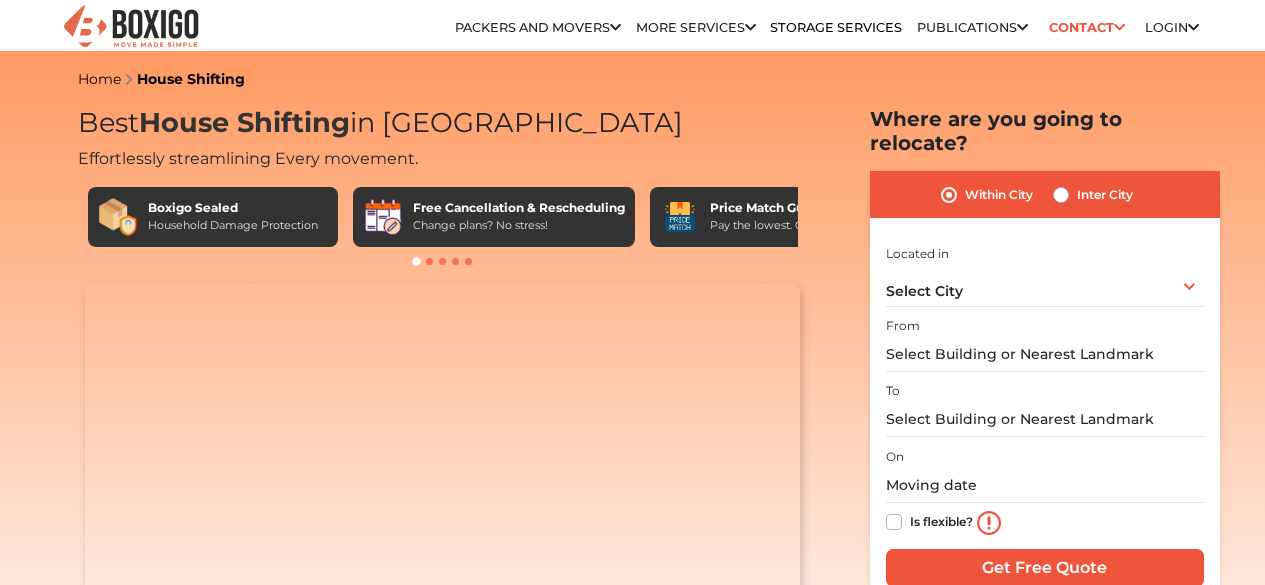 scroll, scrollTop: 0, scrollLeft: 0, axis: both 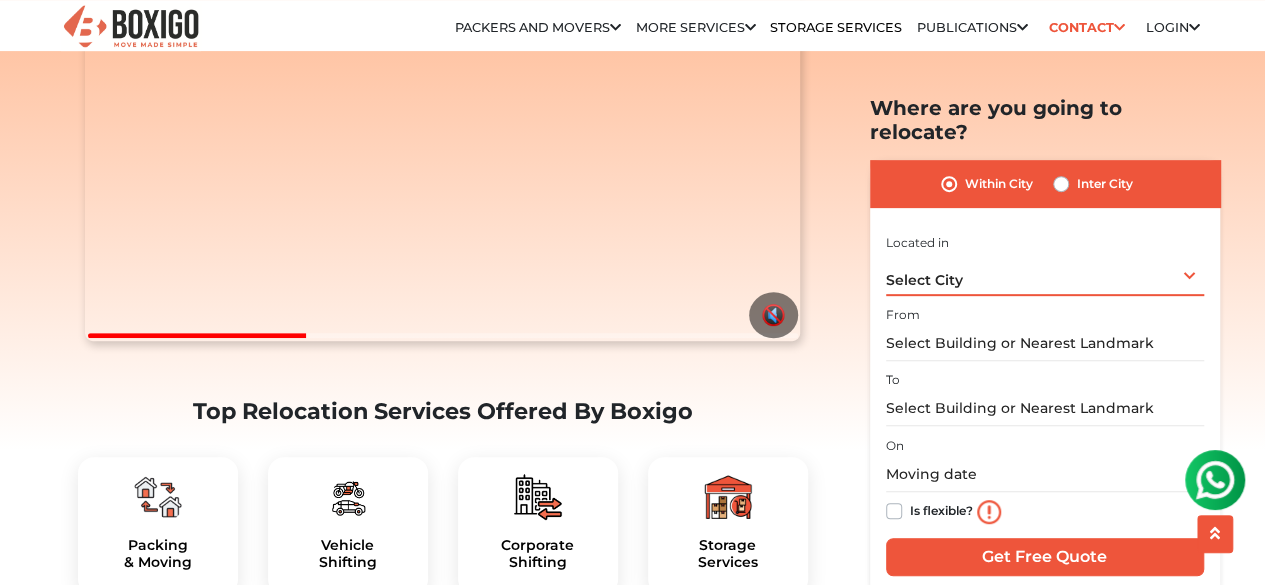 click on "Select City   Select City  [GEOGRAPHIC_DATA] [GEOGRAPHIC_DATA] [GEOGRAPHIC_DATA] [GEOGRAPHIC_DATA] [GEOGRAPHIC_DATA] [GEOGRAPHIC_DATA] [GEOGRAPHIC_DATA] [GEOGRAPHIC_DATA] [GEOGRAPHIC_DATA] [GEOGRAPHIC_DATA] [GEOGRAPHIC_DATA] [GEOGRAPHIC_DATA] [GEOGRAPHIC_DATA] [GEOGRAPHIC_DATA] [GEOGRAPHIC_DATA] & [GEOGRAPHIC_DATA] [GEOGRAPHIC_DATA] [GEOGRAPHIC_DATA] [GEOGRAPHIC_DATA] [GEOGRAPHIC_DATA] [GEOGRAPHIC_DATA] [GEOGRAPHIC_DATA] [GEOGRAPHIC_DATA] [GEOGRAPHIC_DATA] [GEOGRAPHIC_DATA] [GEOGRAPHIC_DATA] [GEOGRAPHIC_DATA] [GEOGRAPHIC_DATA] [GEOGRAPHIC_DATA] [GEOGRAPHIC_DATA] [GEOGRAPHIC_DATA] [GEOGRAPHIC_DATA] [GEOGRAPHIC_DATA] [GEOGRAPHIC_DATA] [GEOGRAPHIC_DATA] [GEOGRAPHIC_DATA] [GEOGRAPHIC_DATA]" at bounding box center [1045, 274] 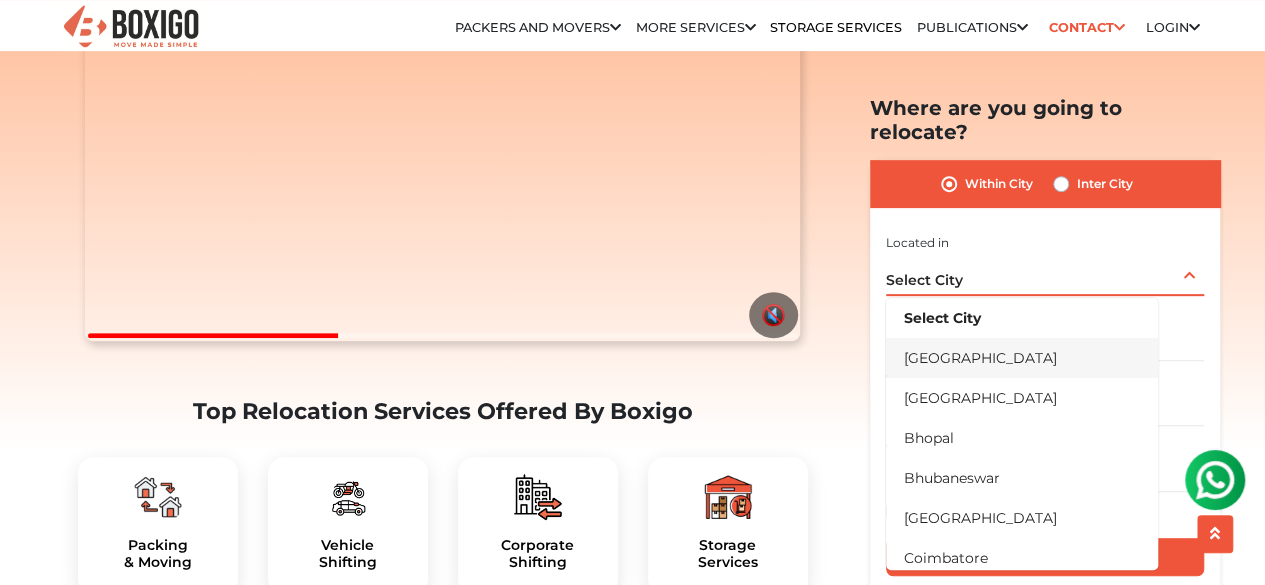 click on "[GEOGRAPHIC_DATA]" at bounding box center (1022, 357) 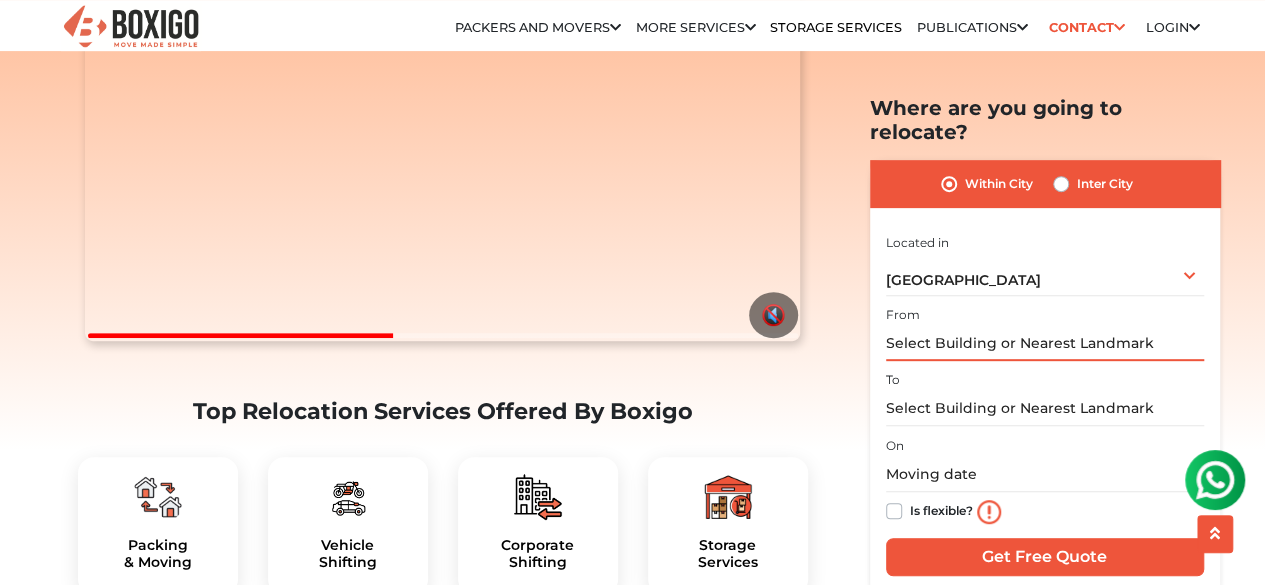 click at bounding box center [1045, 343] 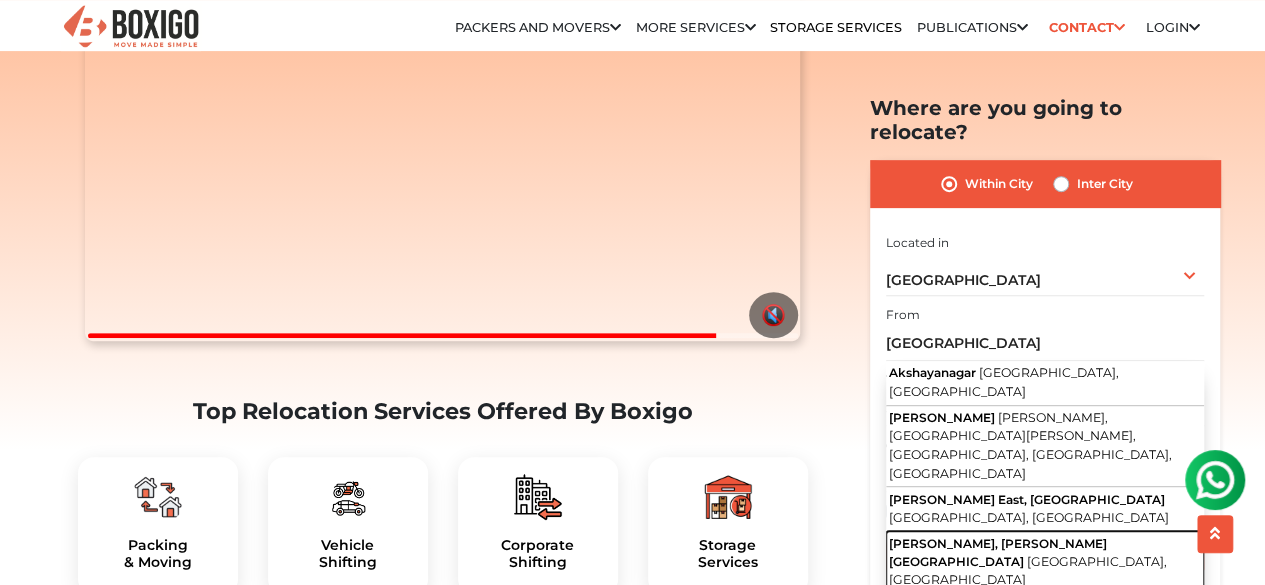 click on "[PERSON_NAME] Nagar, [PERSON_NAME][GEOGRAPHIC_DATA]
[GEOGRAPHIC_DATA], [GEOGRAPHIC_DATA]" at bounding box center (1045, 562) 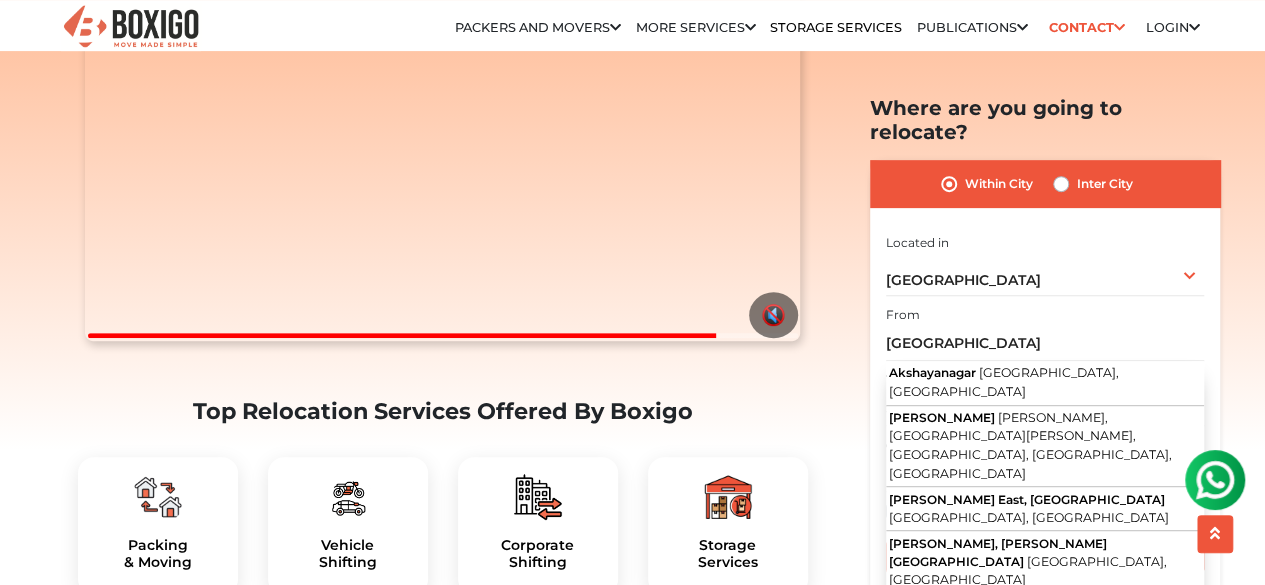 type on "[PERSON_NAME] Nagar, [PERSON_NAME][GEOGRAPHIC_DATA], [GEOGRAPHIC_DATA], [GEOGRAPHIC_DATA]" 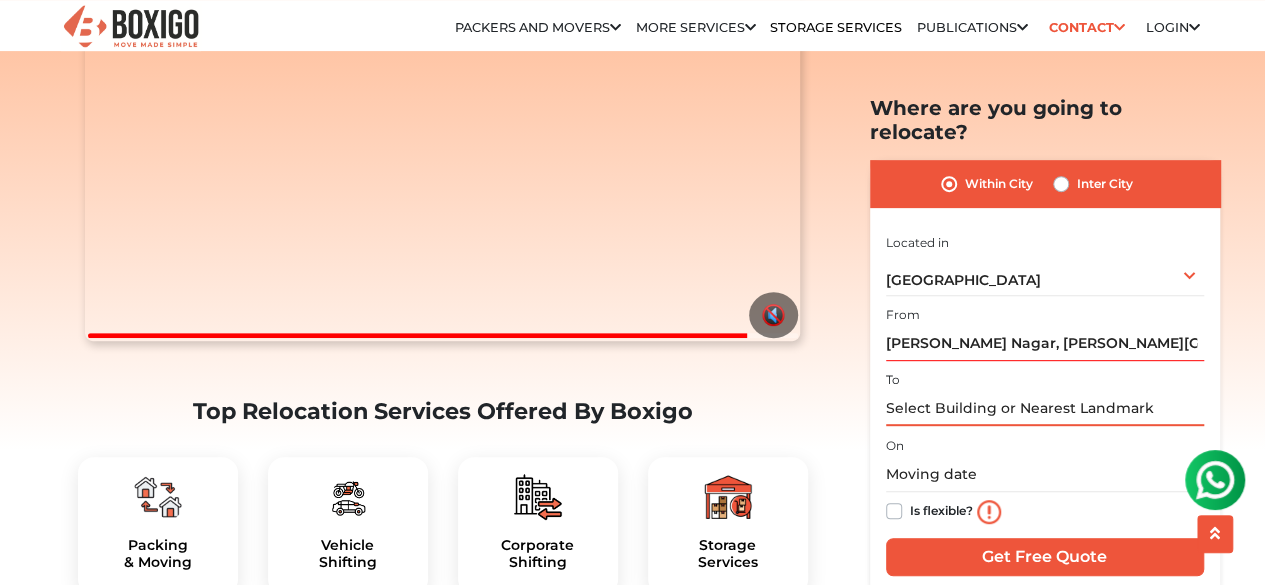 click at bounding box center [1045, 408] 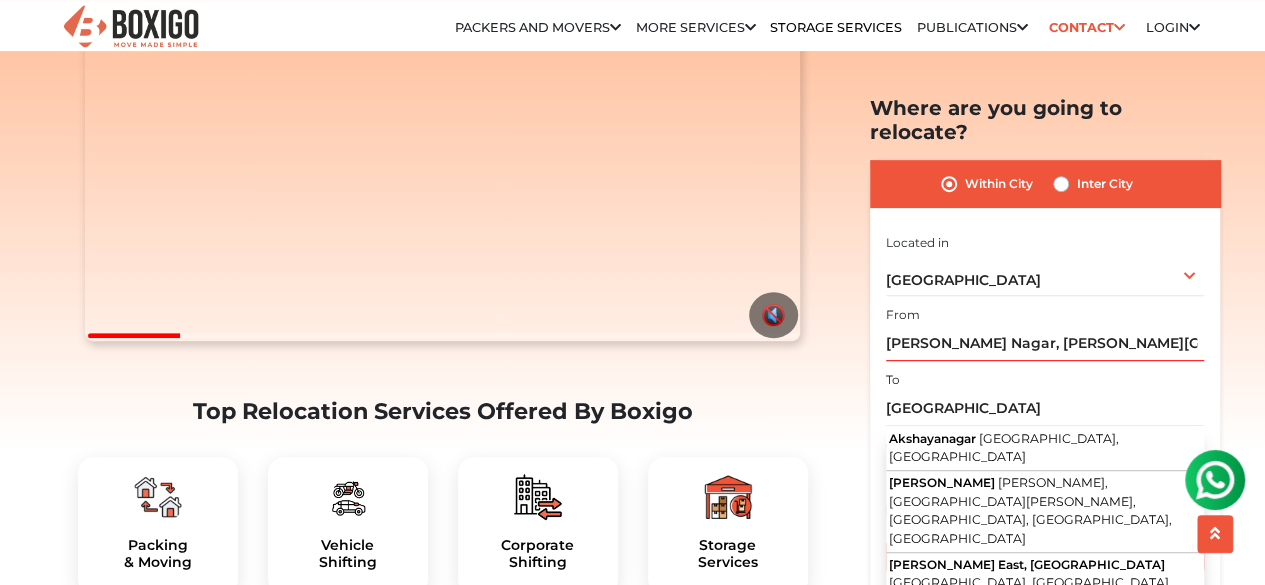 click on "[PERSON_NAME], [PERSON_NAME][GEOGRAPHIC_DATA]" at bounding box center (998, 617) 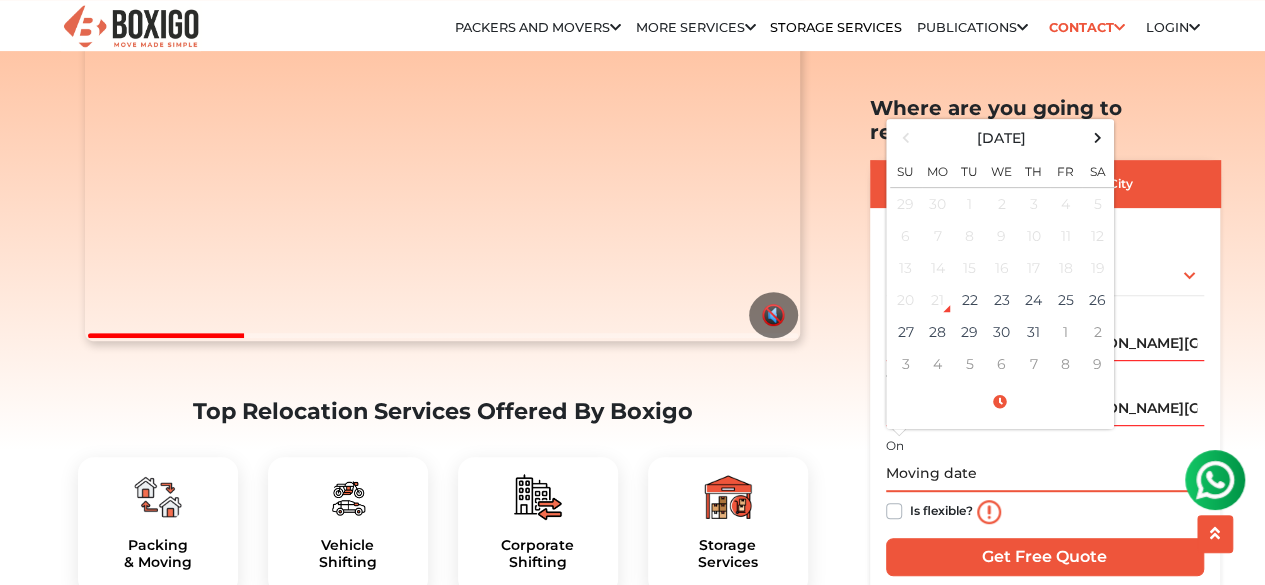 click at bounding box center [1045, 474] 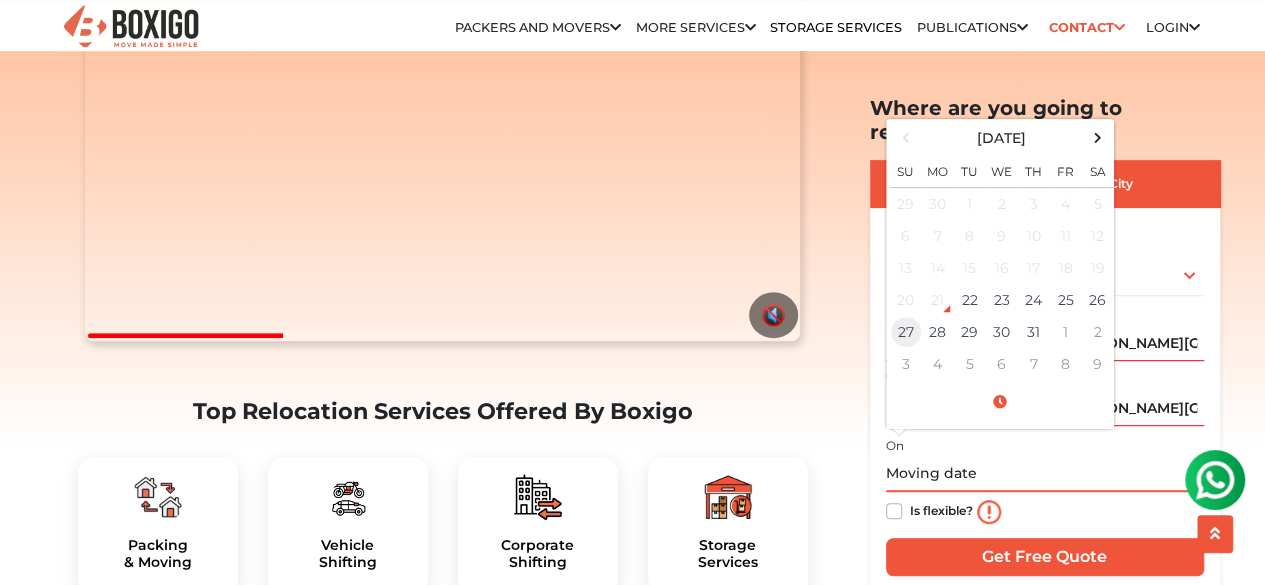 drag, startPoint x: 900, startPoint y: 305, endPoint x: 973, endPoint y: 370, distance: 97.74457 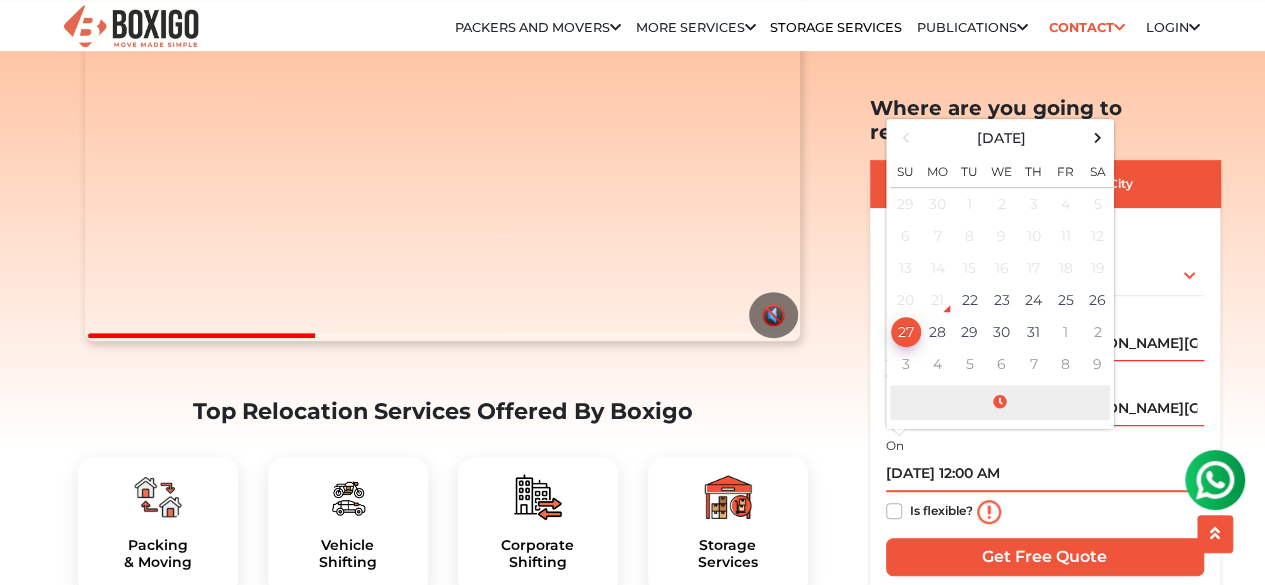 click at bounding box center [1000, 402] 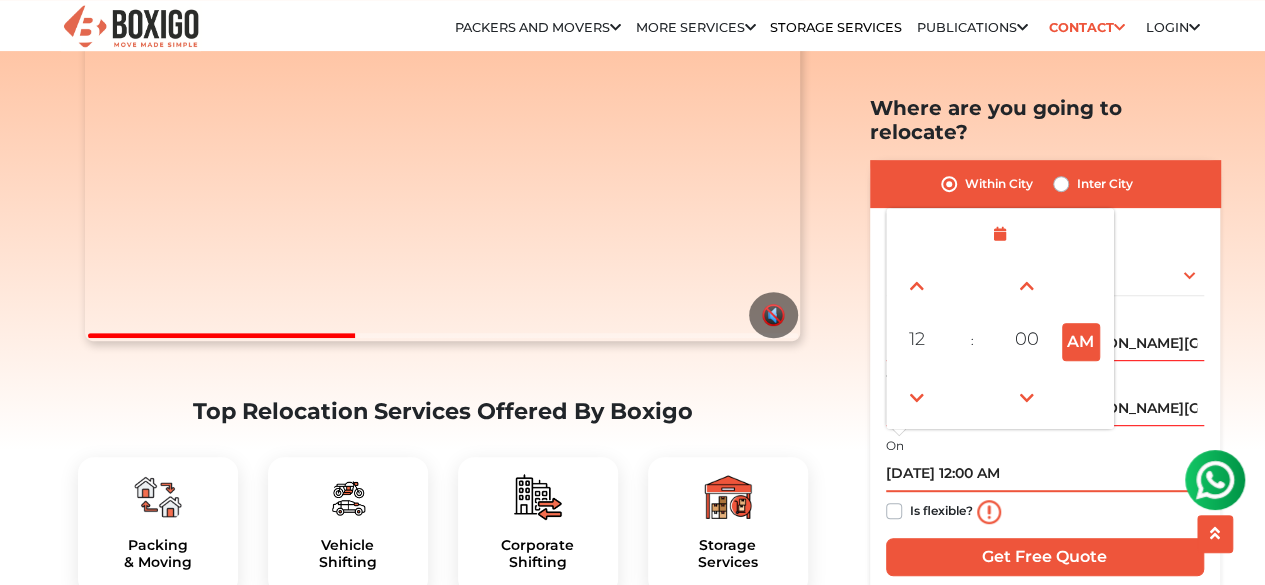 click on "AM" at bounding box center [1081, 342] 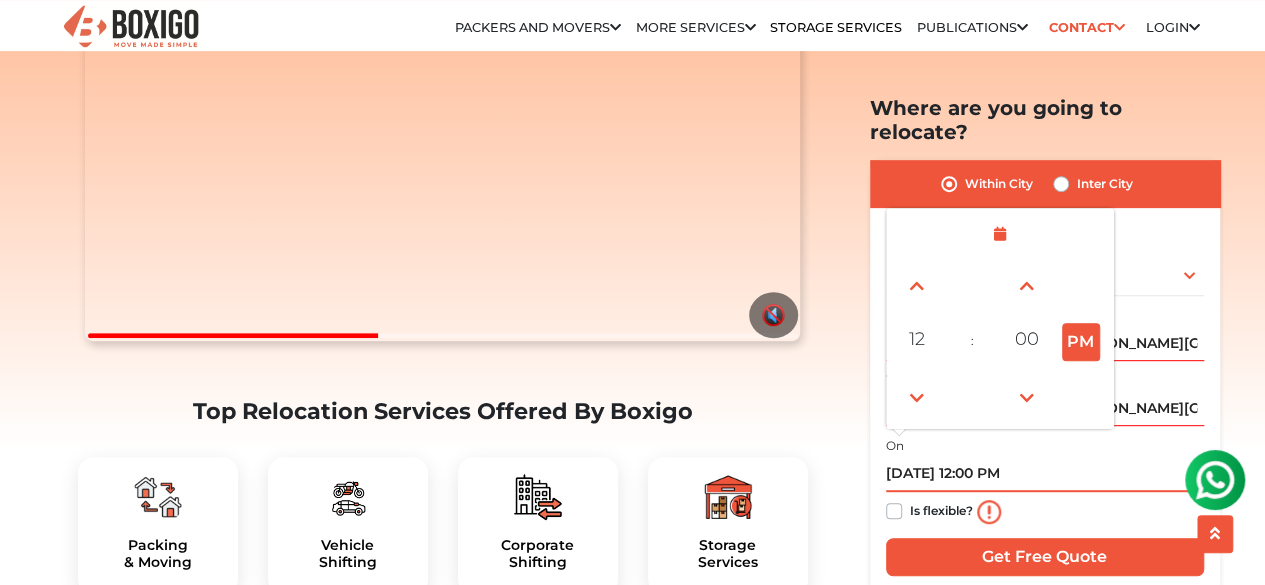 click on "[DATE] 12:00 PM" at bounding box center [1045, 474] 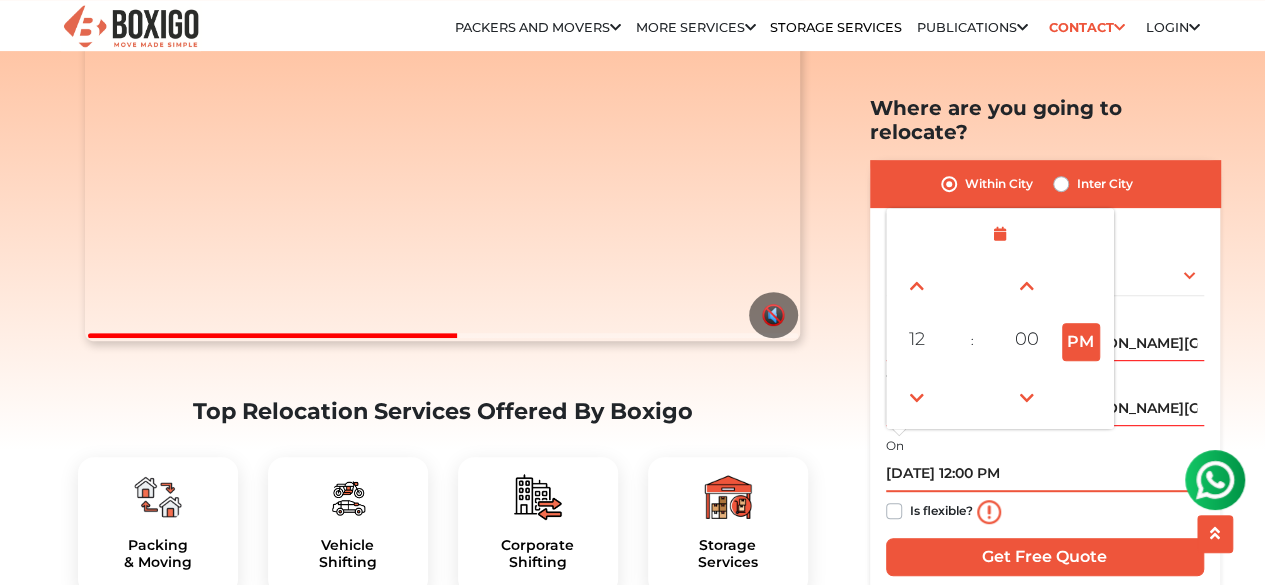 click on "[DATE] 12:00 PM" at bounding box center [1045, 474] 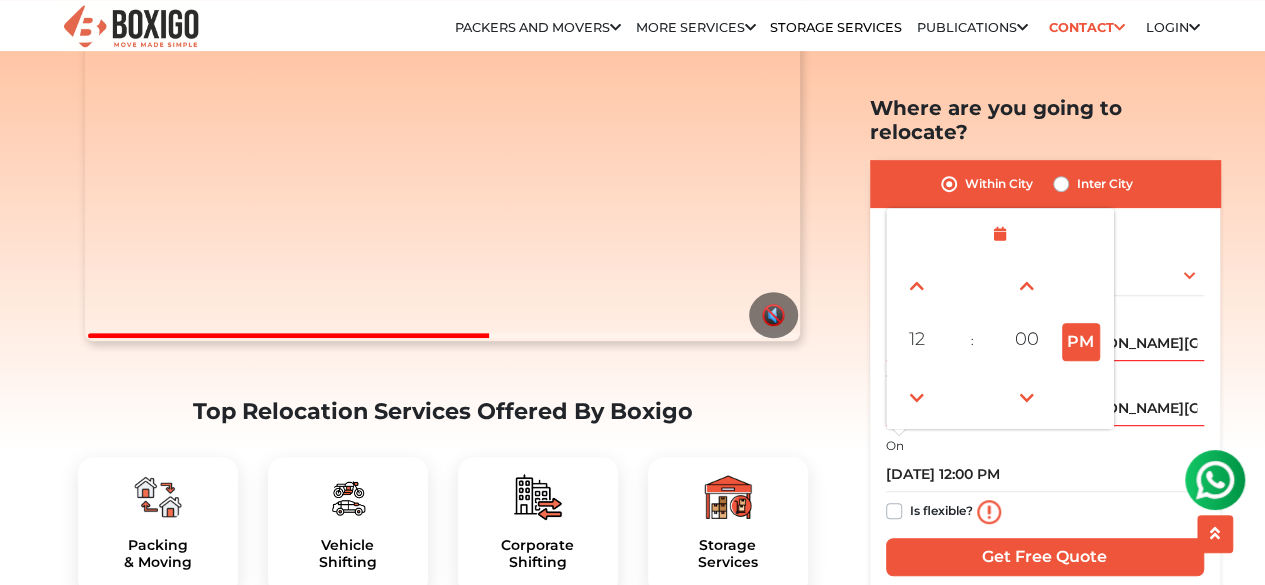 drag, startPoint x: 1241, startPoint y: 422, endPoint x: 1190, endPoint y: 405, distance: 53.75872 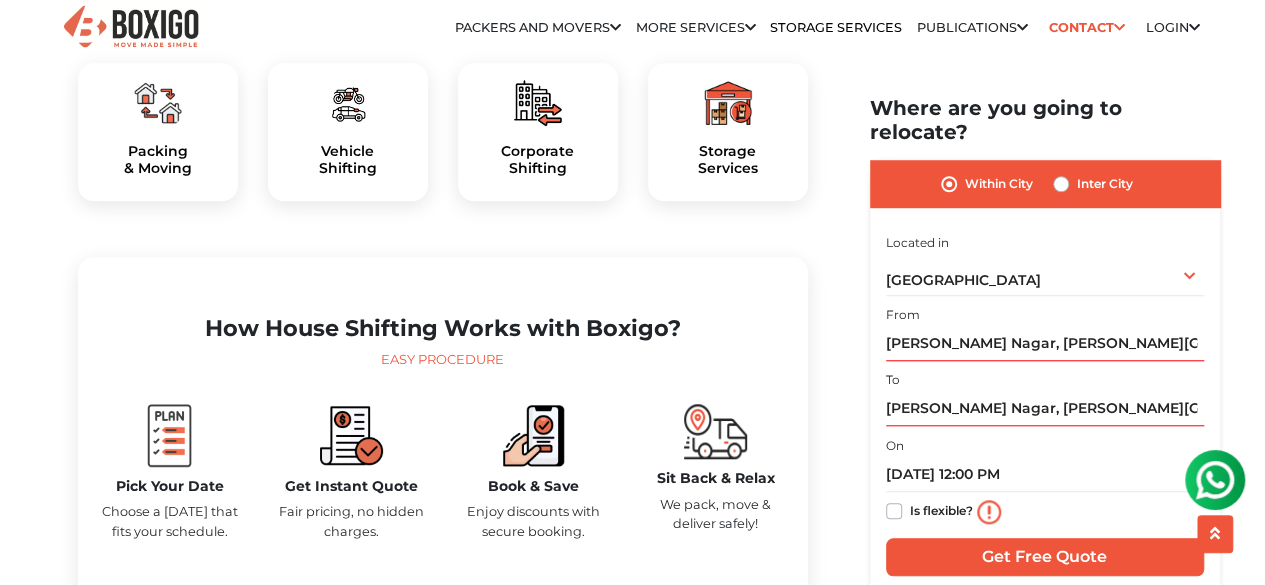 scroll, scrollTop: 700, scrollLeft: 0, axis: vertical 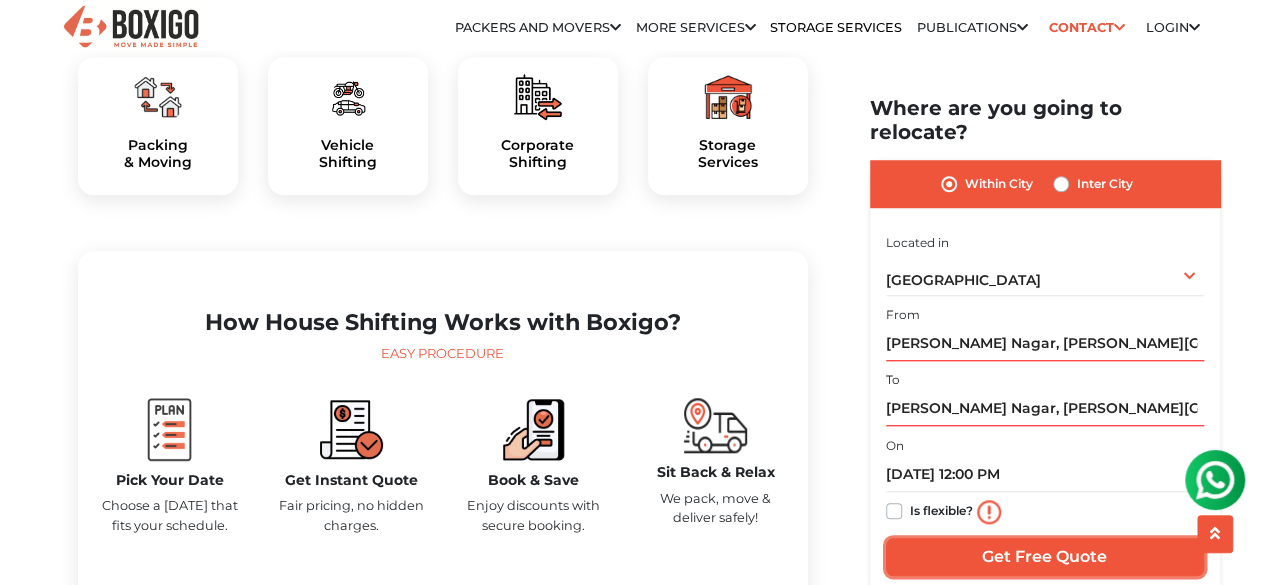 click on "Get Free Quote" at bounding box center [1045, 557] 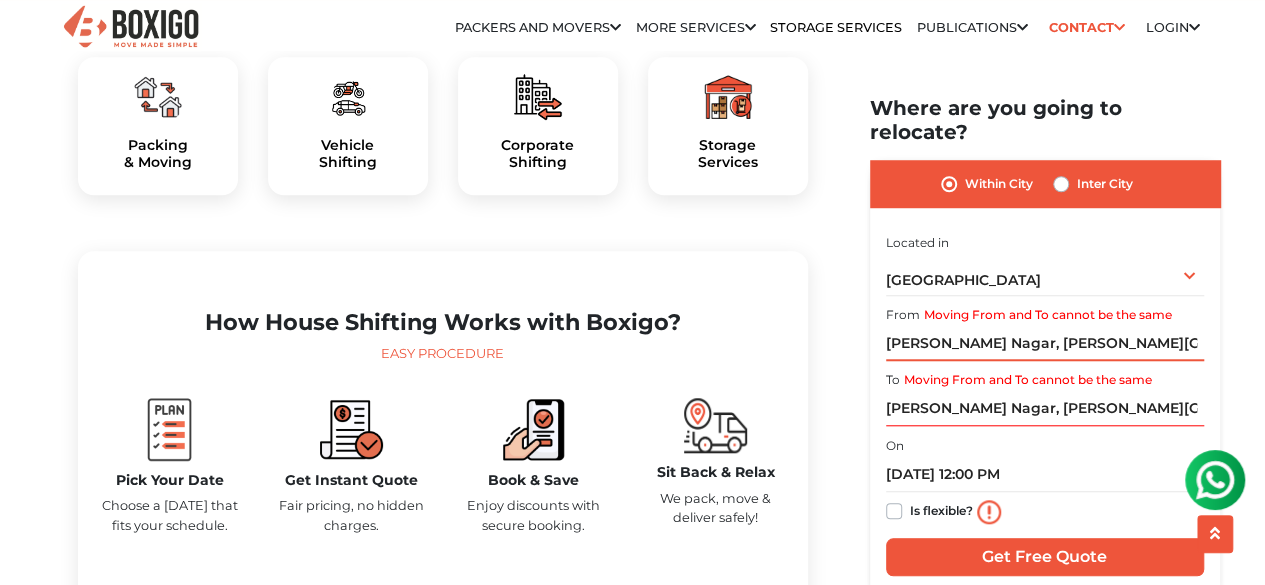 drag, startPoint x: 1192, startPoint y: 318, endPoint x: 731, endPoint y: 311, distance: 461.05313 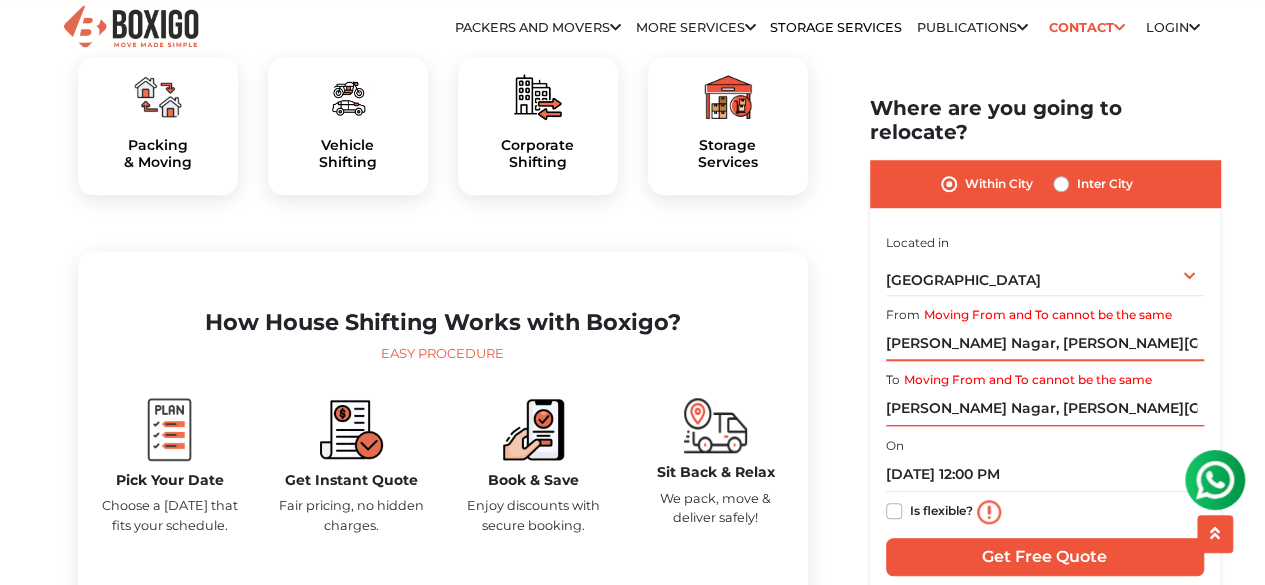 click on "Best  House Shifting  in [GEOGRAPHIC_DATA]
Effortlessly streamlining Every movement.
Boxigo Sealed
Household Damage Protection
Free Cancellation & Rescheduling
Change plans? No stress!
Price Match Guarantee
Pay the lowest. Guaranteed!
No Hidden Costs" at bounding box center (633, 2787) 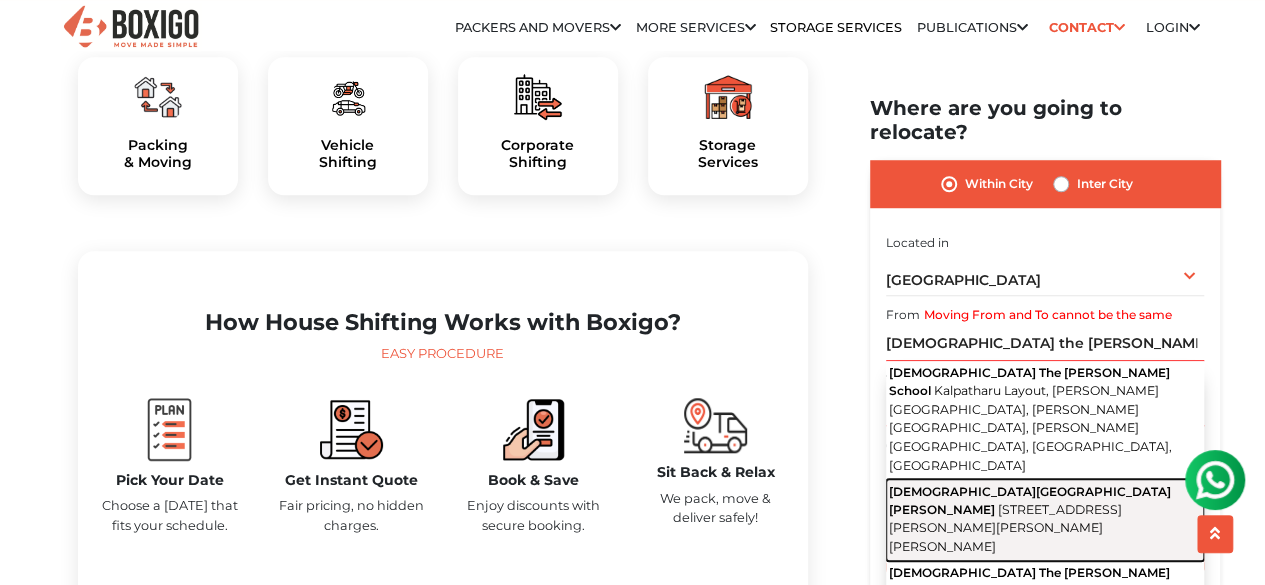 click on "[DEMOGRAPHIC_DATA][GEOGRAPHIC_DATA][PERSON_NAME][STREET_ADDRESS][PERSON_NAME][PERSON_NAME][PERSON_NAME][GEOGRAPHIC_DATA][GEOGRAPHIC_DATA]" at bounding box center [1045, 519] 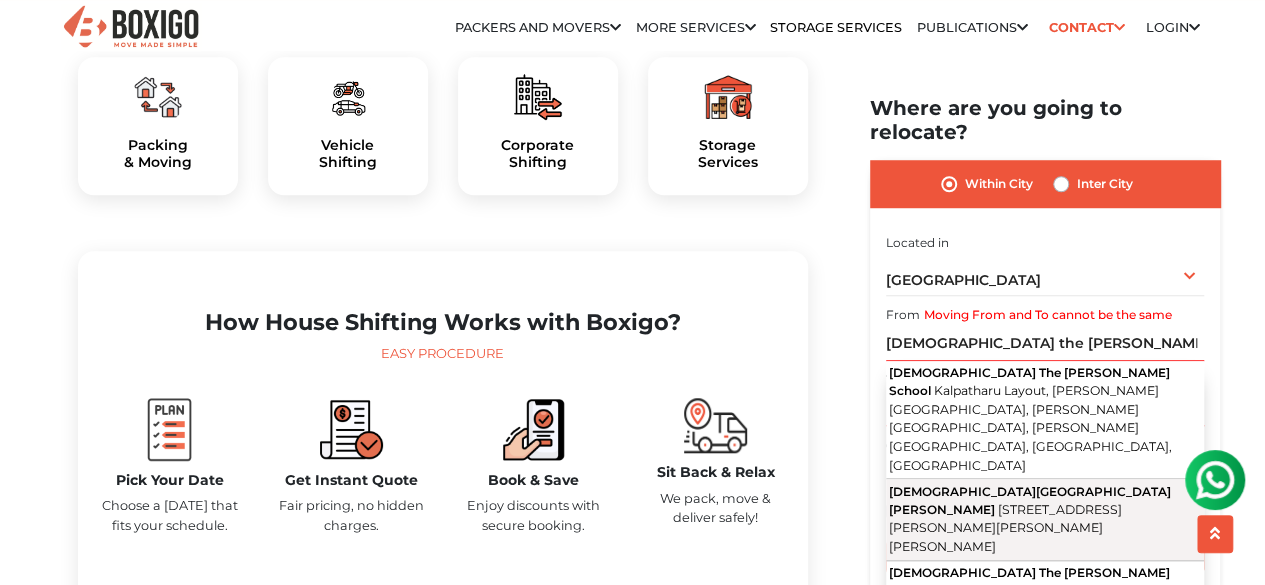 type on "[DEMOGRAPHIC_DATA] The [PERSON_NAME] School ICSE, [STREET_ADDRESS][PERSON_NAME][PERSON_NAME][PERSON_NAME]" 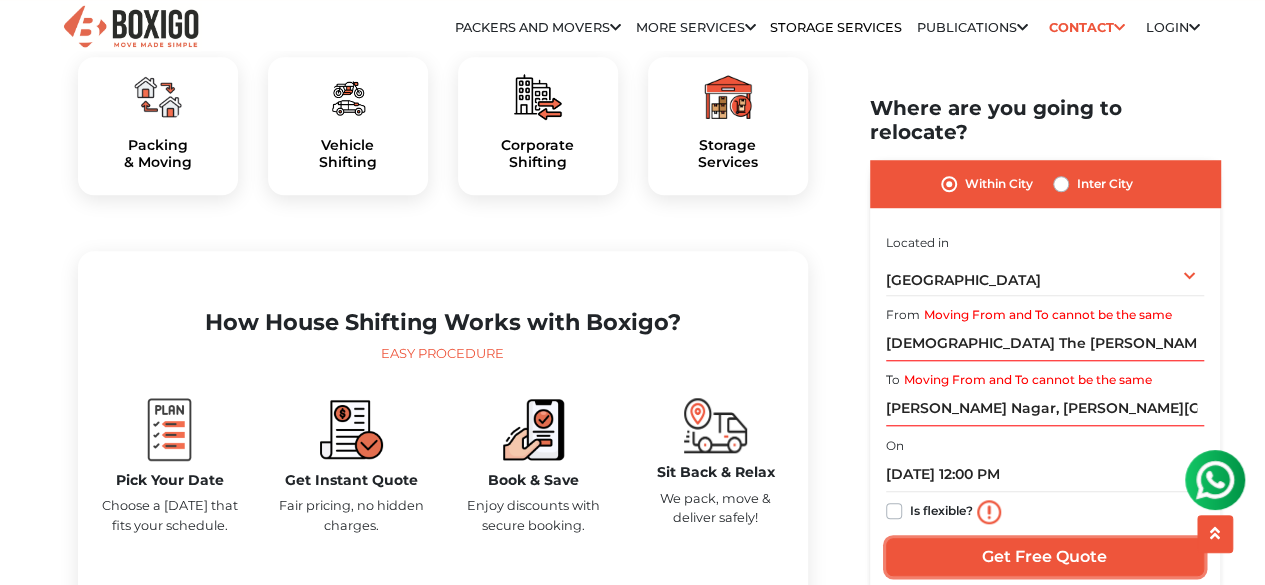 click on "Get Free Quote" at bounding box center (1045, 557) 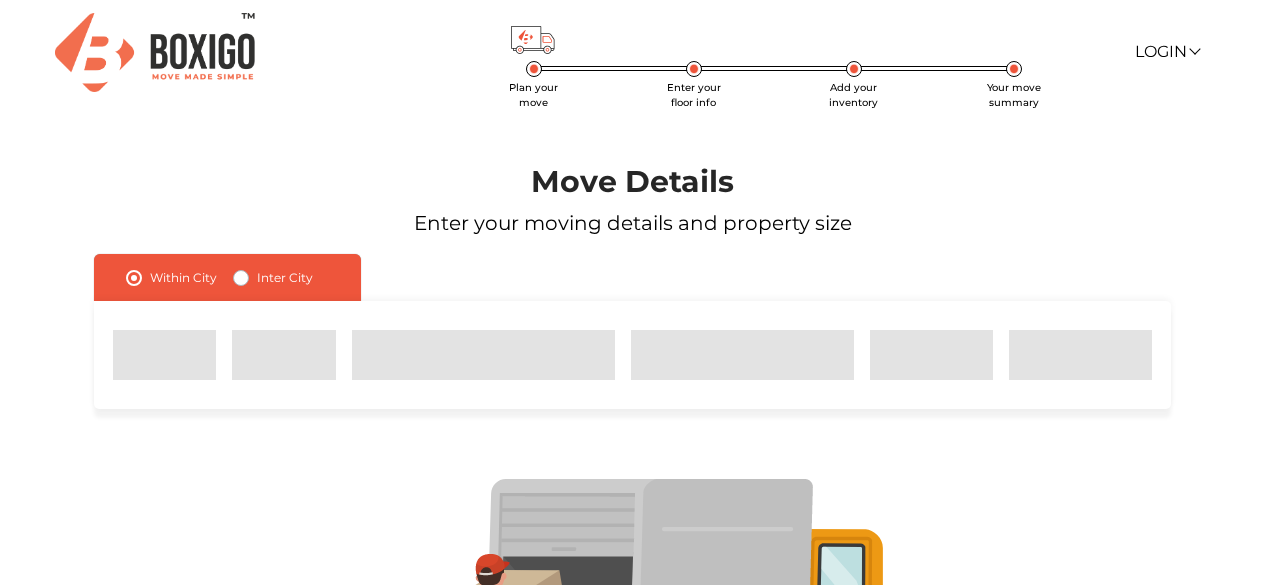 scroll, scrollTop: 0, scrollLeft: 0, axis: both 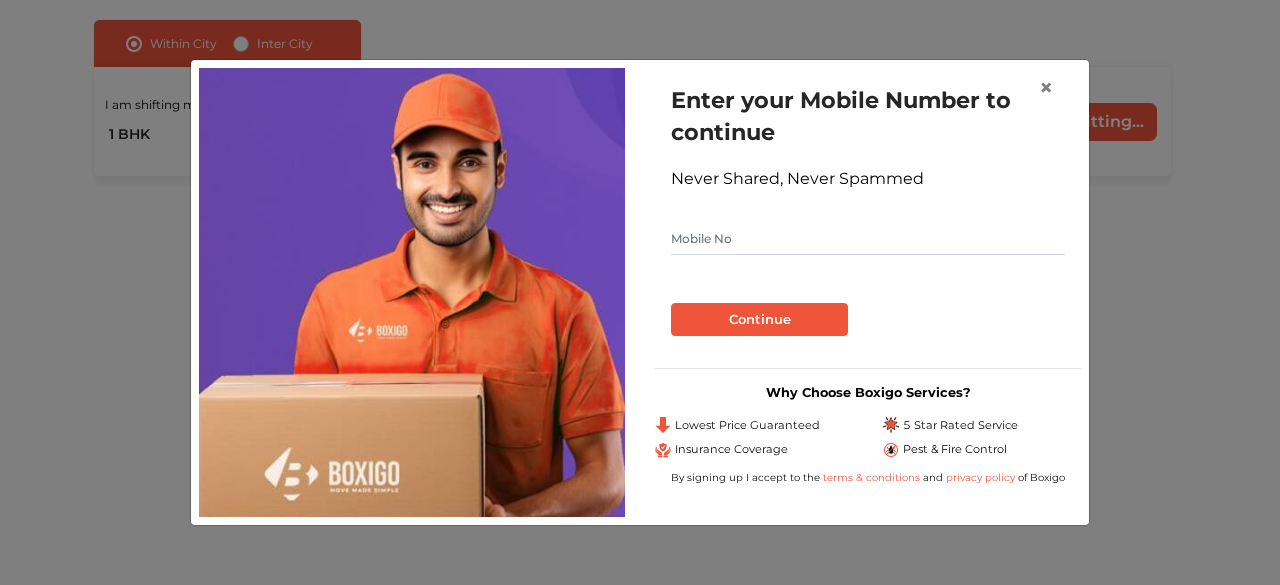 click at bounding box center (868, 239) 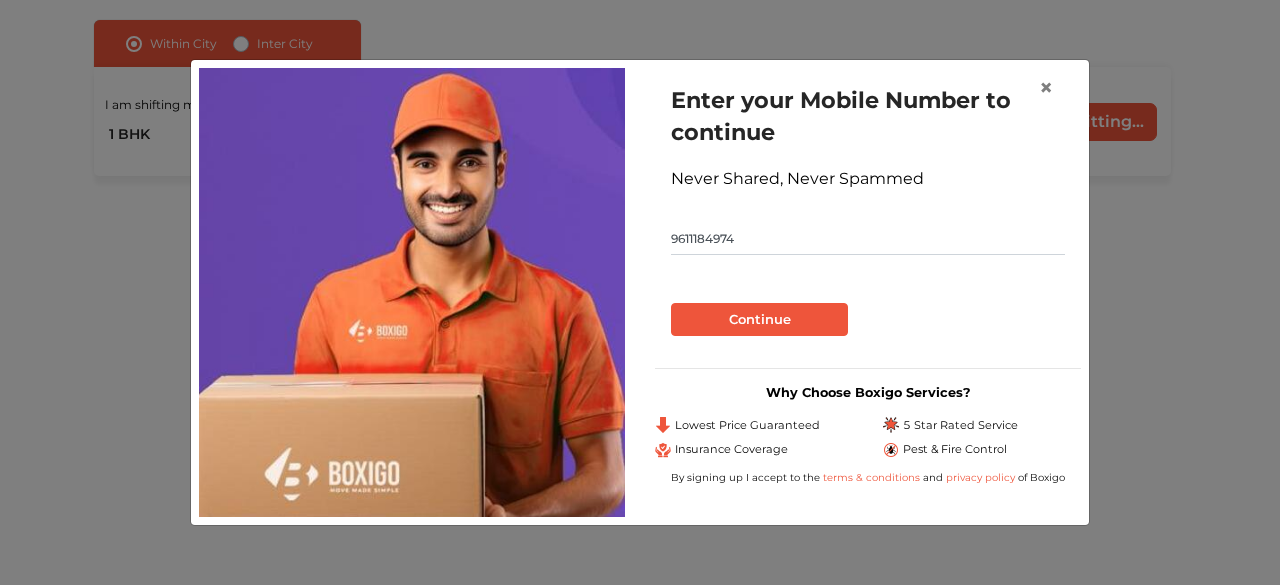 type on "9611184974" 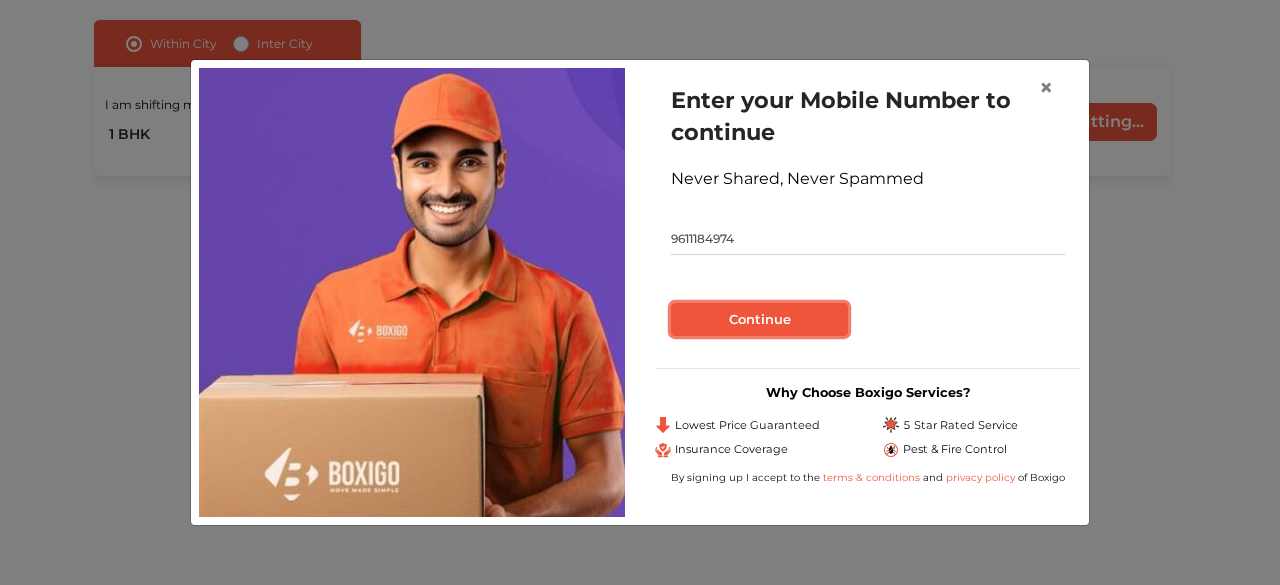 click on "Continue" at bounding box center [759, 320] 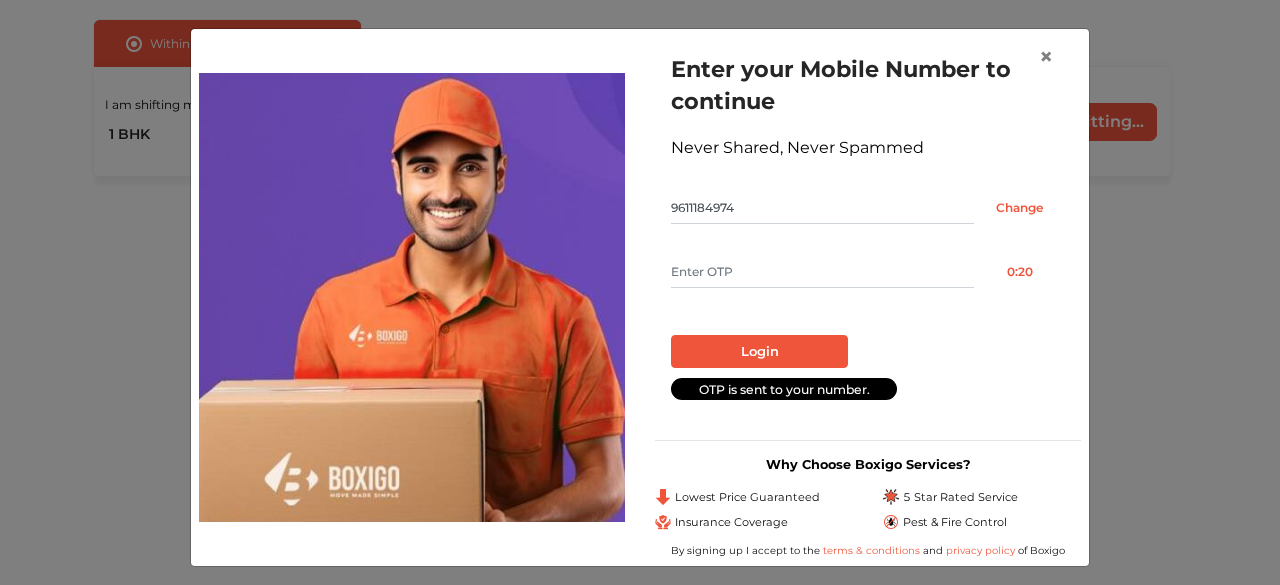 click at bounding box center [822, 272] 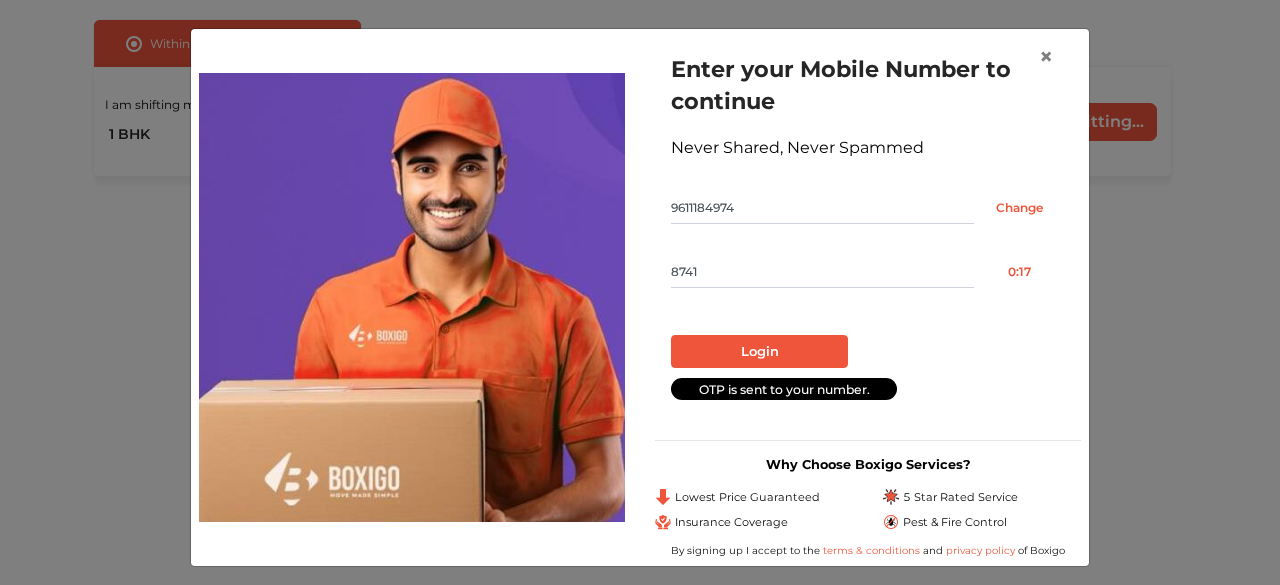 type on "8741" 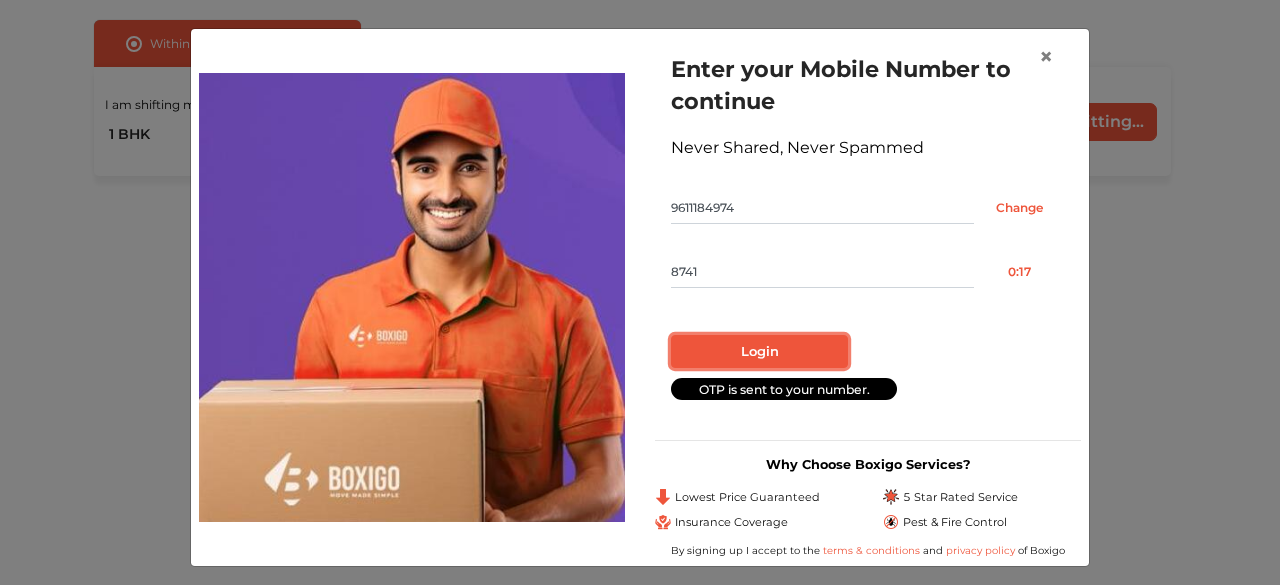 click on "Login" at bounding box center (759, 352) 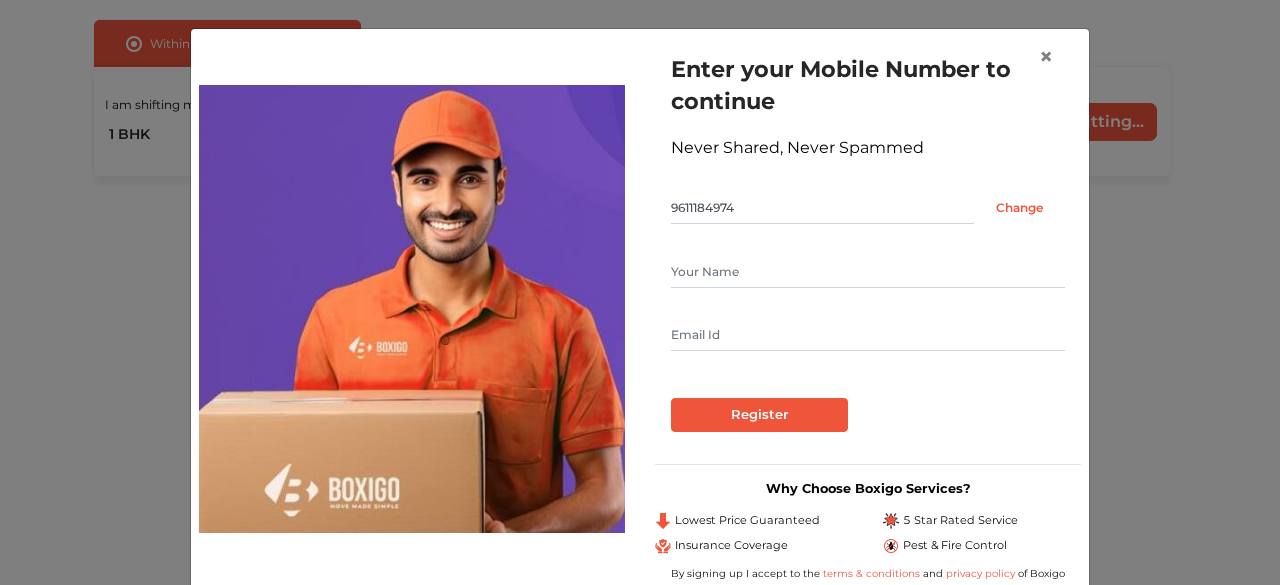 click at bounding box center (868, 272) 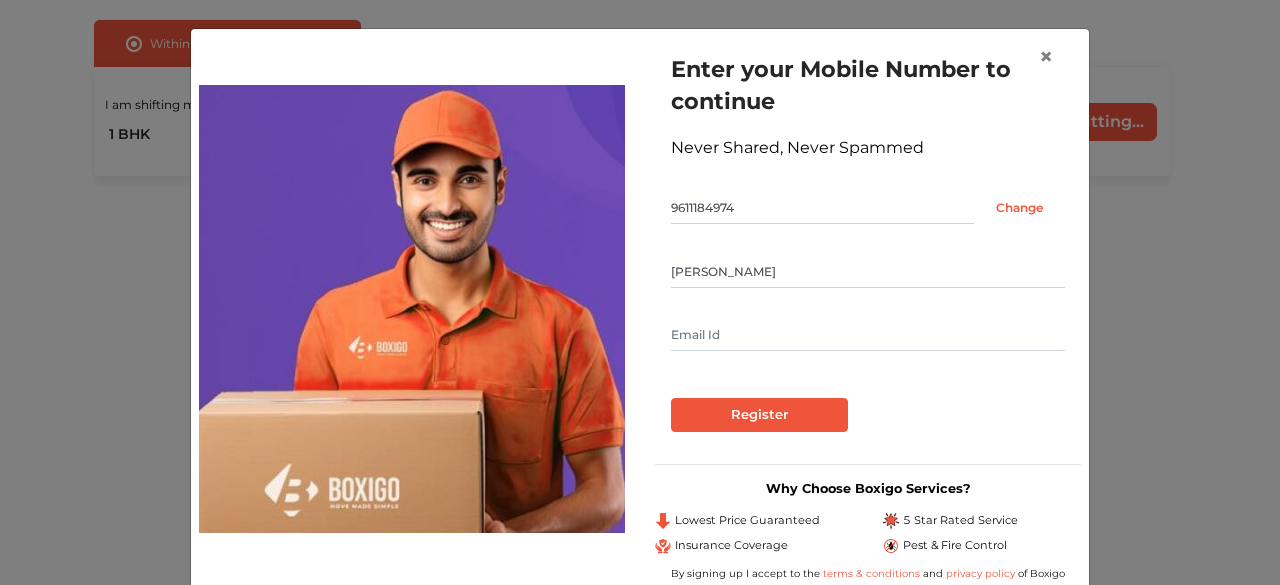 type on "Manjula" 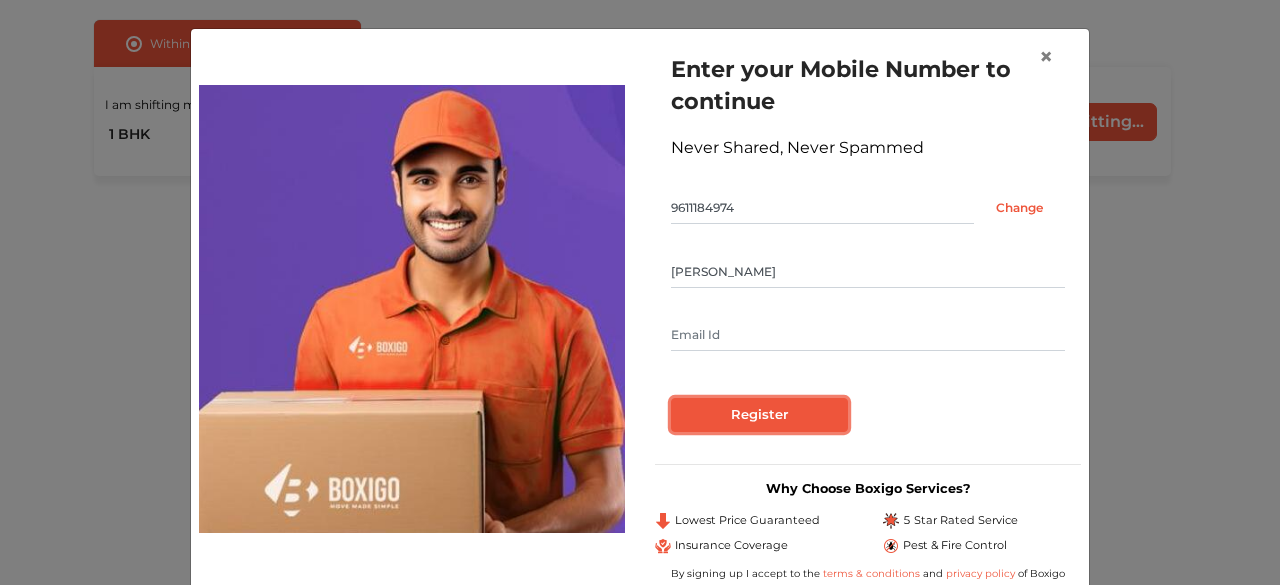 click on "Register" at bounding box center (759, 415) 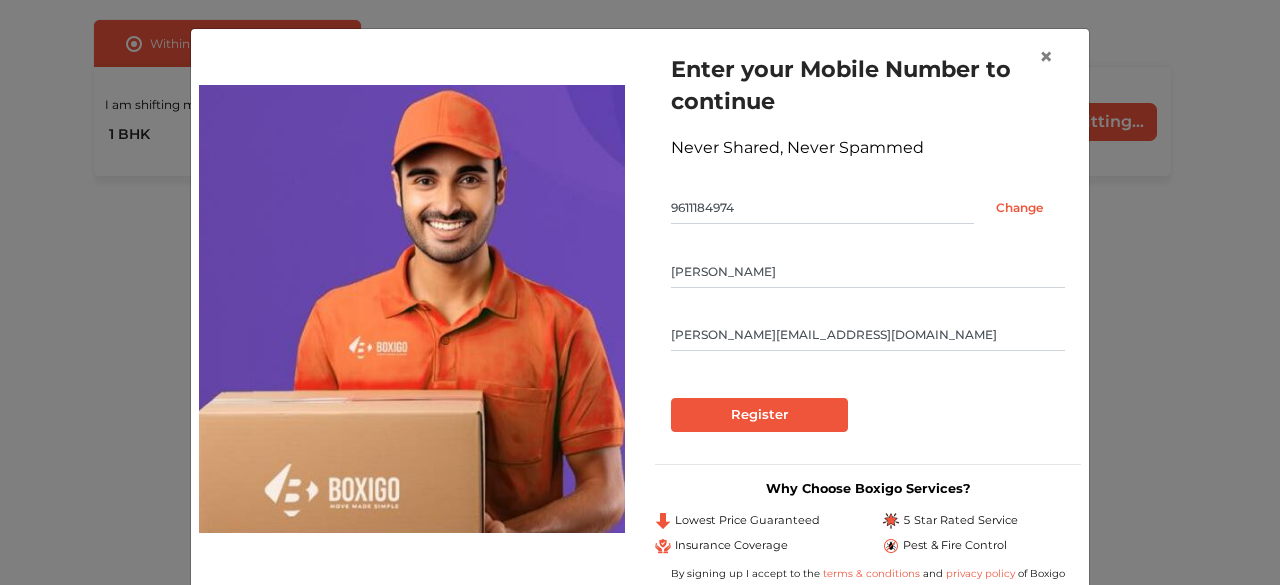 type on "manjula.patil897@gmail.com" 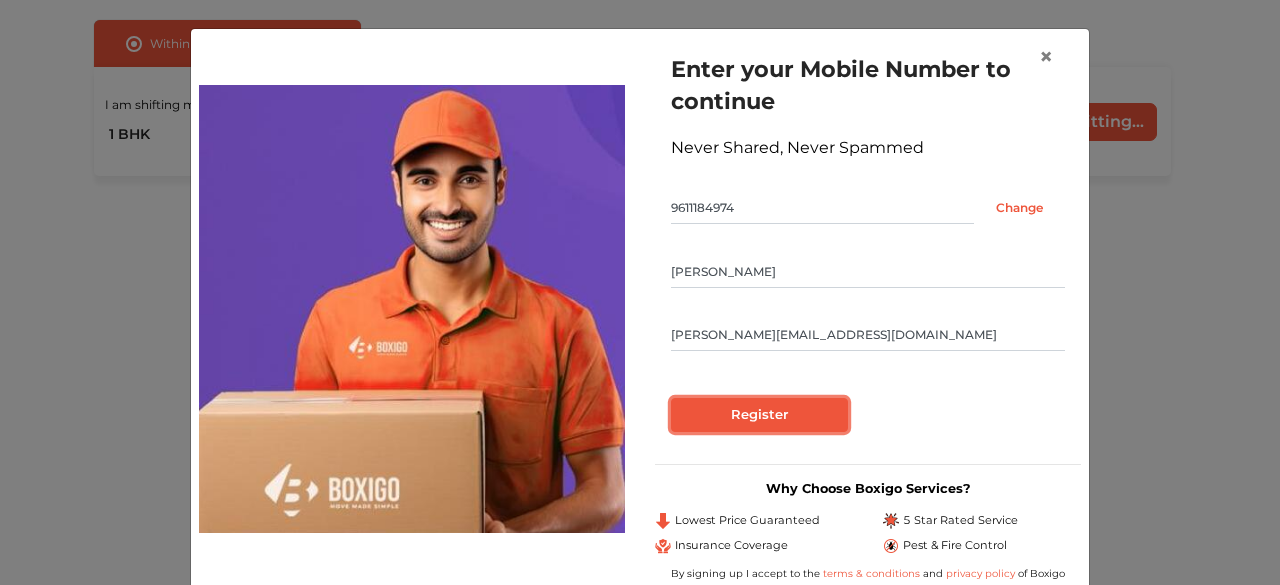 click on "Register" at bounding box center (759, 415) 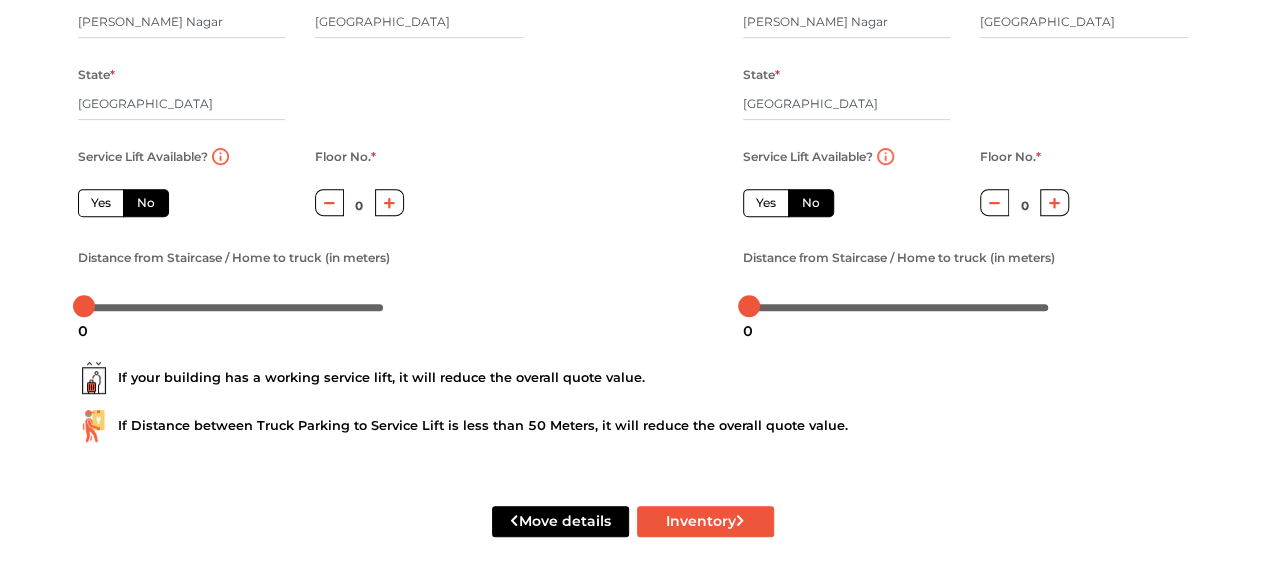 scroll, scrollTop: 160, scrollLeft: 0, axis: vertical 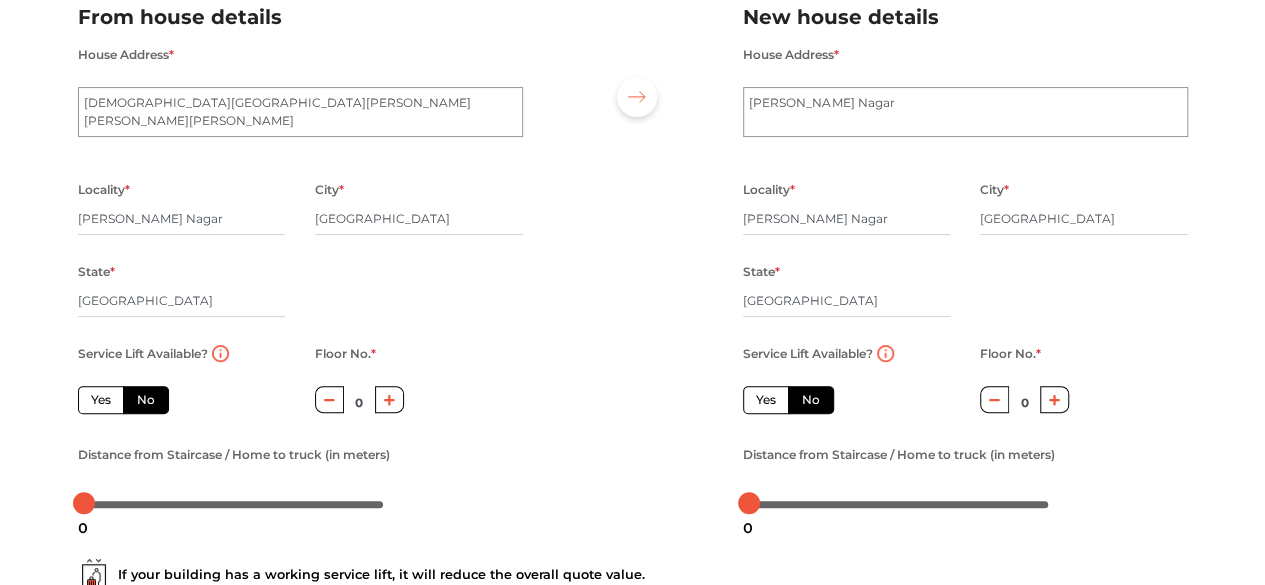 click 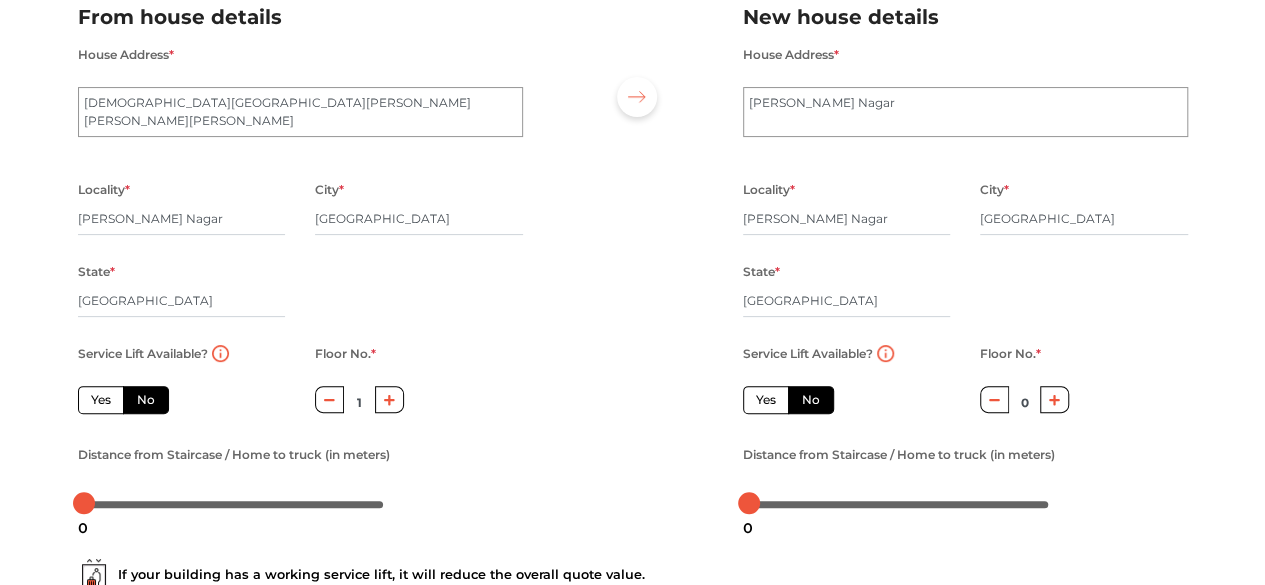 click 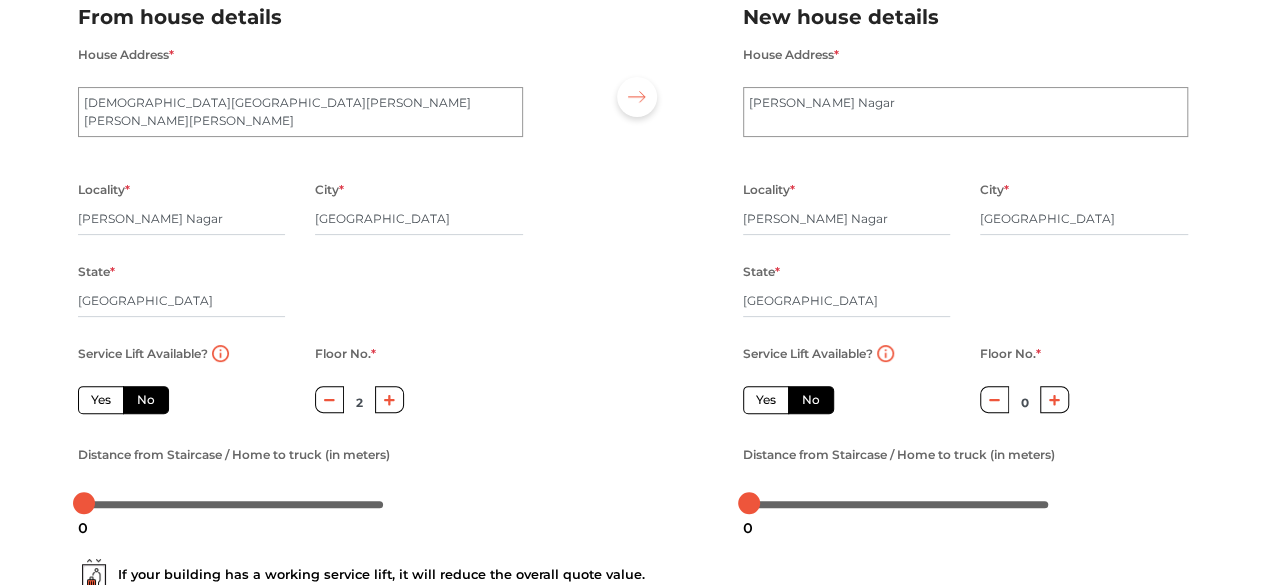 click on "No" at bounding box center (146, 400) 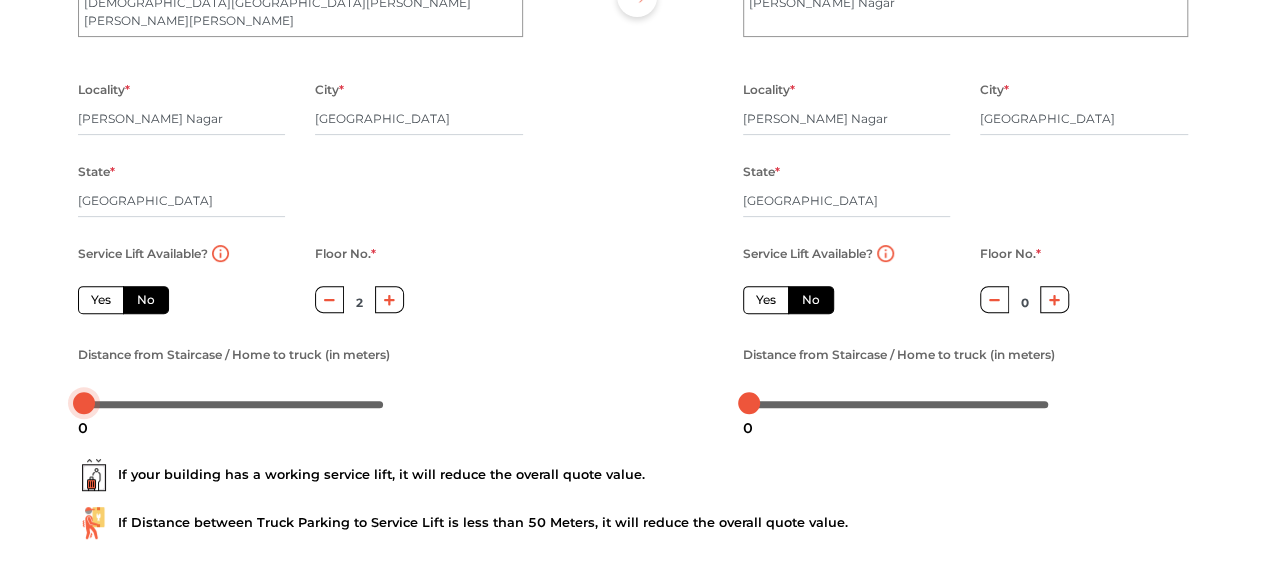 drag, startPoint x: 86, startPoint y: 404, endPoint x: 34, endPoint y: 394, distance: 52.95281 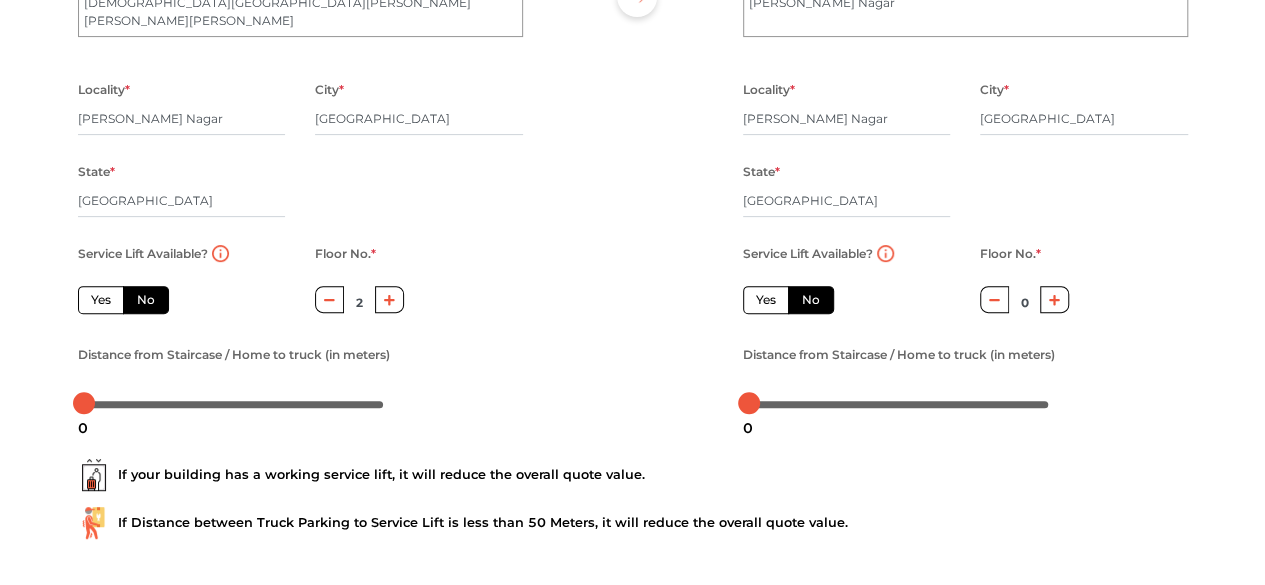 click at bounding box center (633, 152) 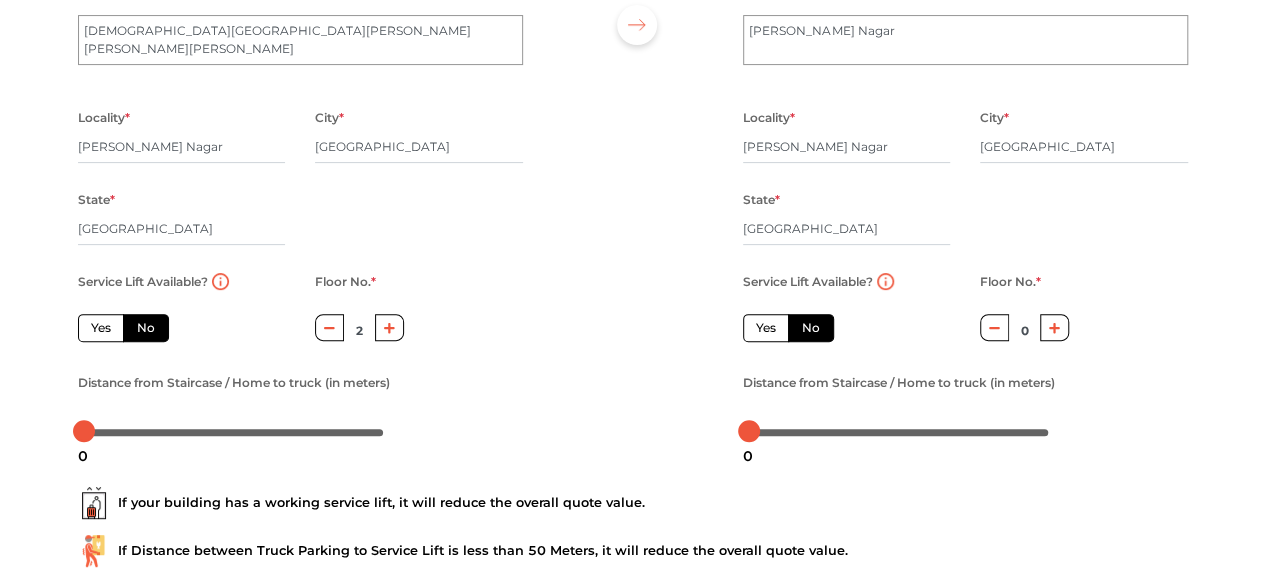 scroll, scrollTop: 160, scrollLeft: 0, axis: vertical 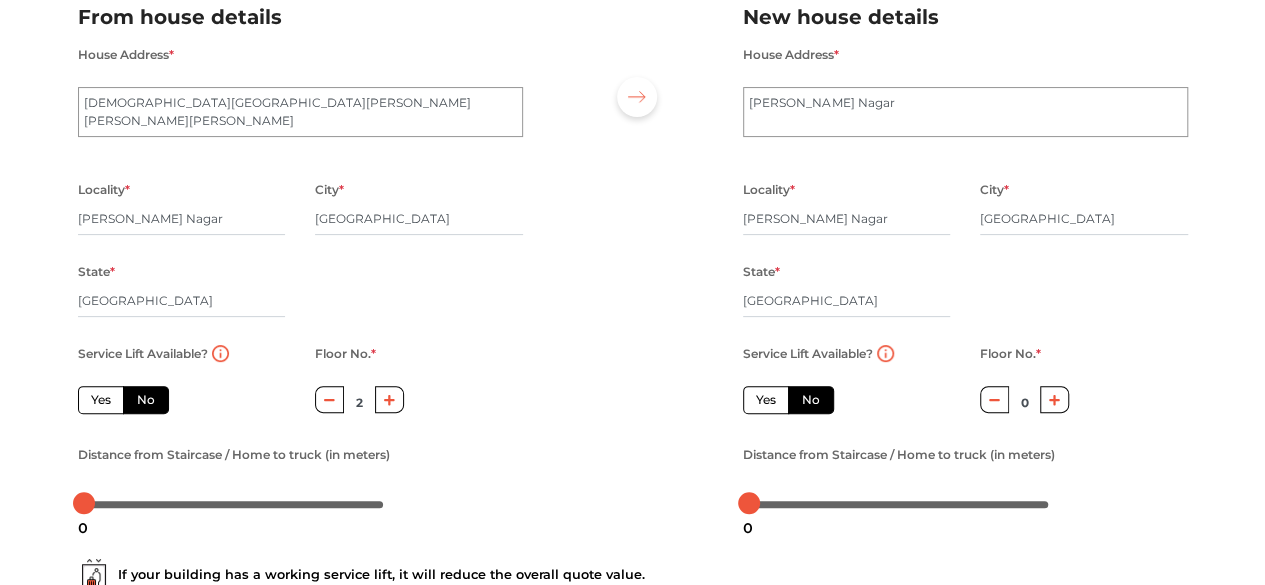 click on "Yes" at bounding box center [766, 400] 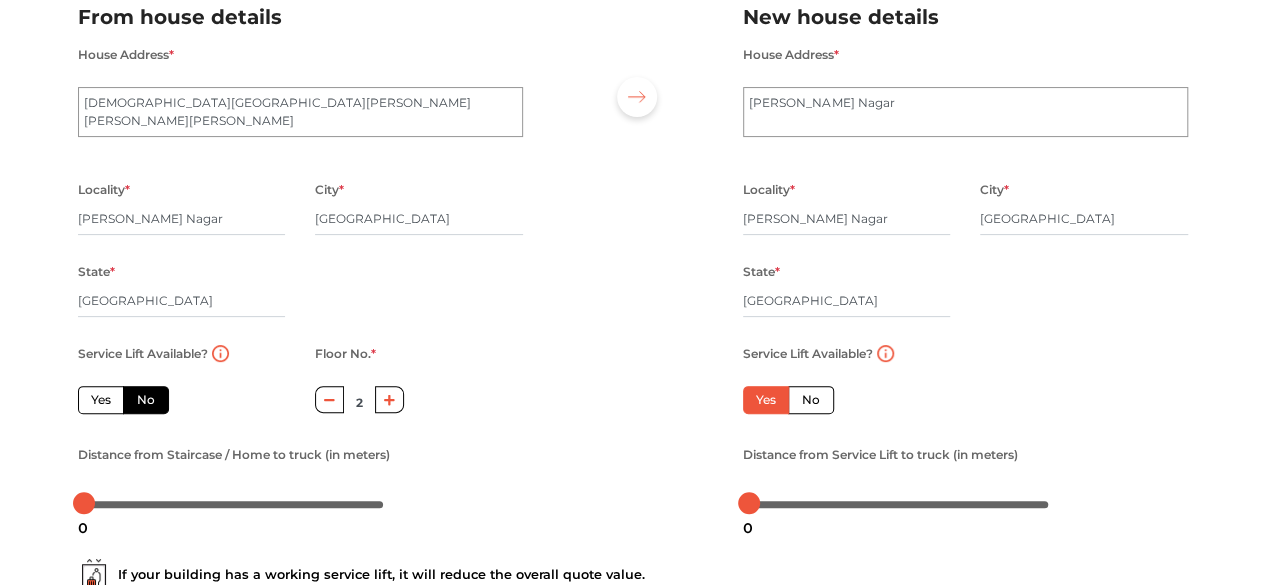 radio on "true" 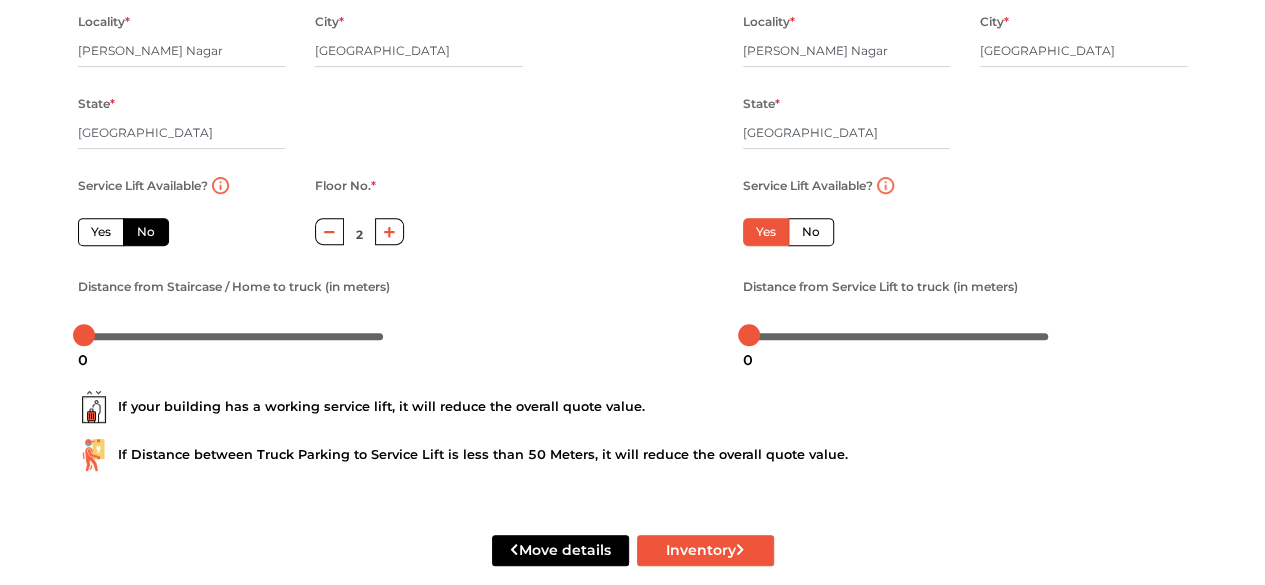 scroll, scrollTop: 360, scrollLeft: 0, axis: vertical 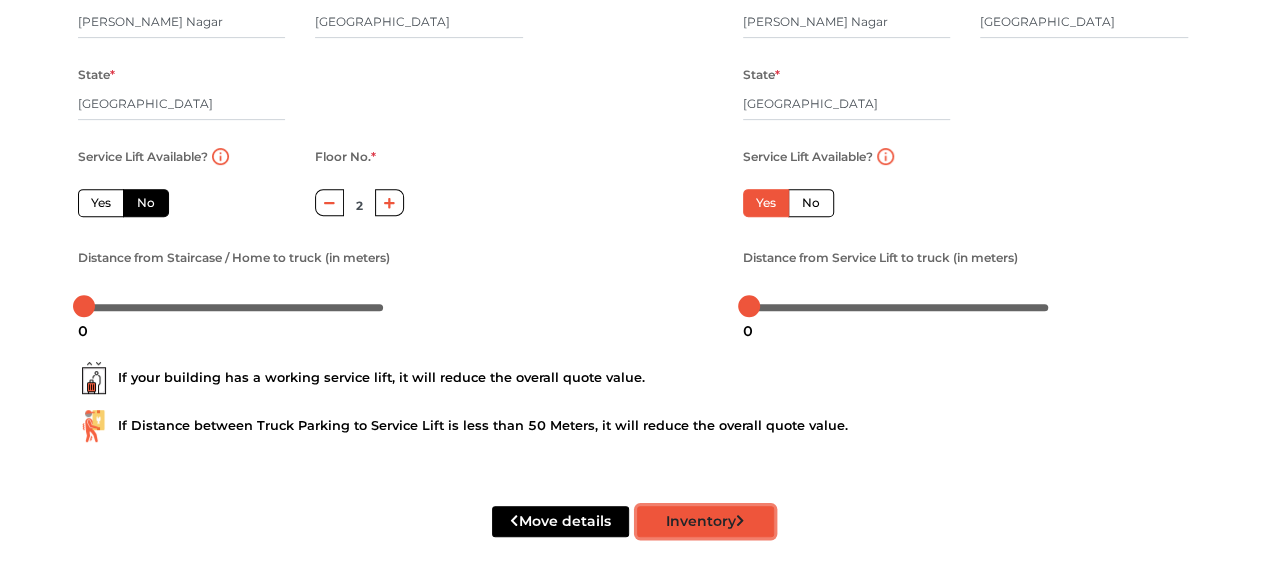 click on "Inventory" at bounding box center (705, 521) 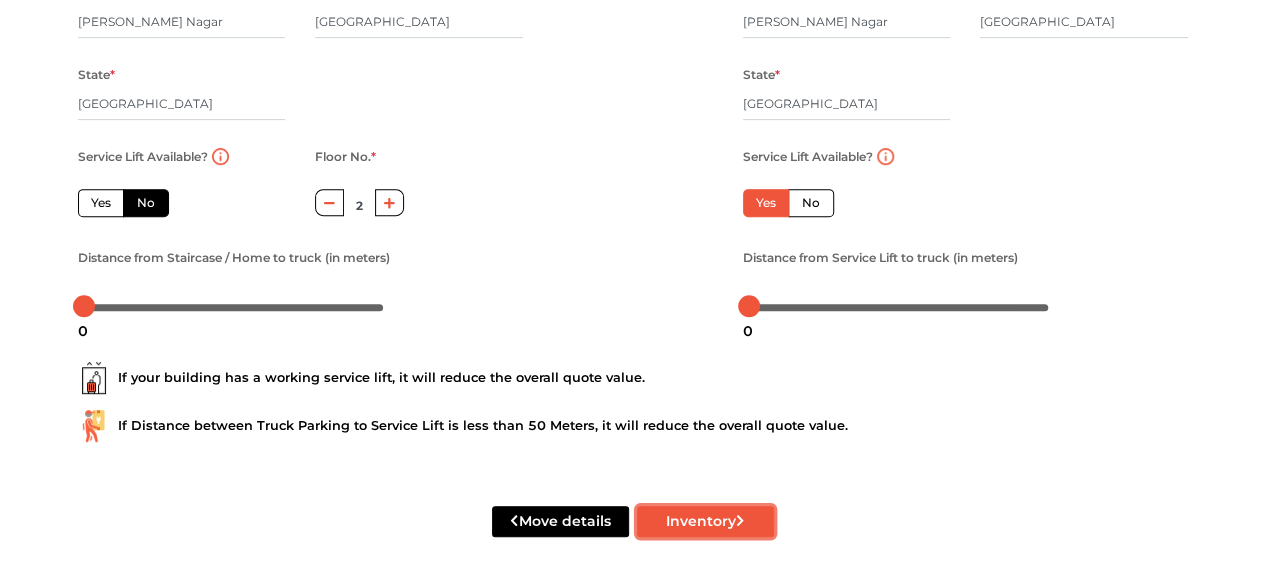 radio on "true" 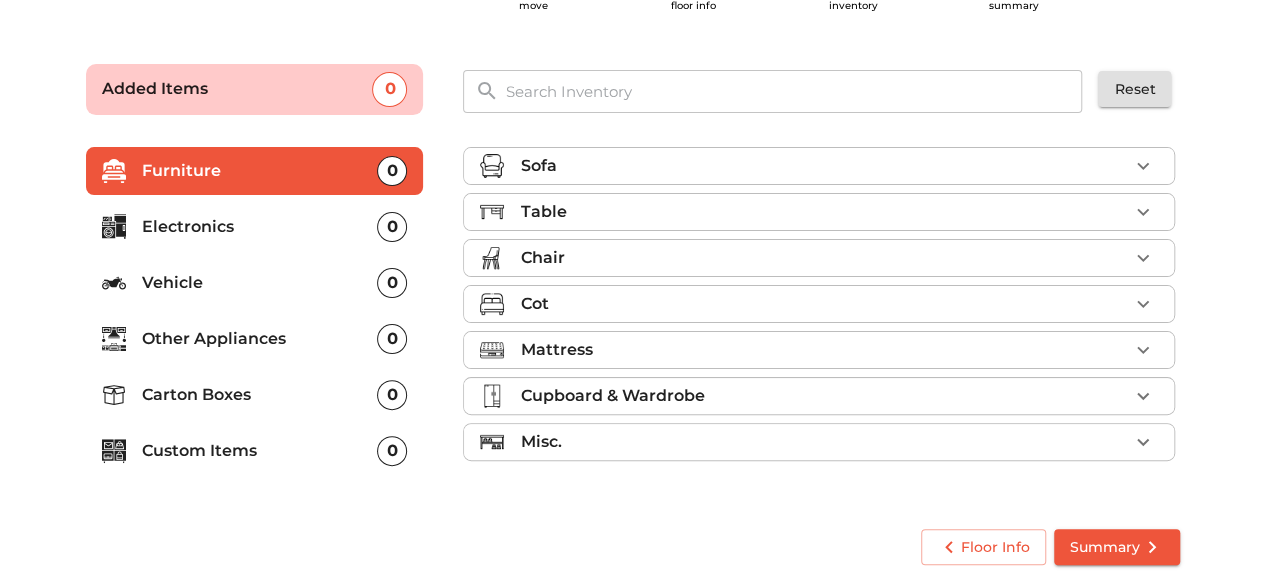 scroll, scrollTop: 96, scrollLeft: 0, axis: vertical 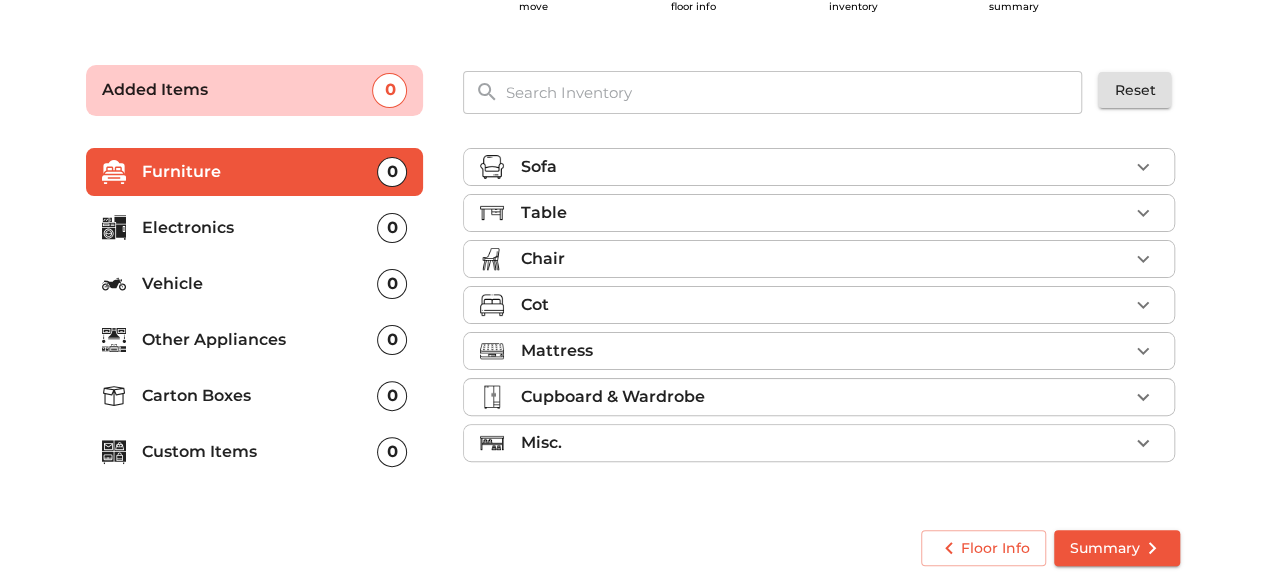 click on "Sofa" at bounding box center [824, 167] 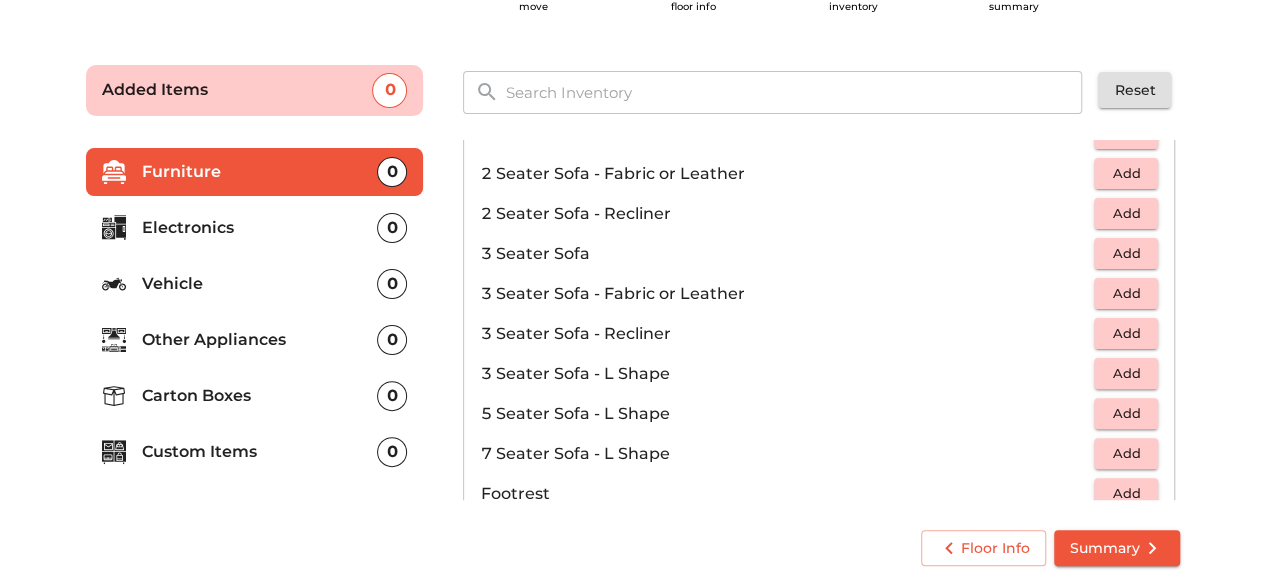 scroll, scrollTop: 300, scrollLeft: 0, axis: vertical 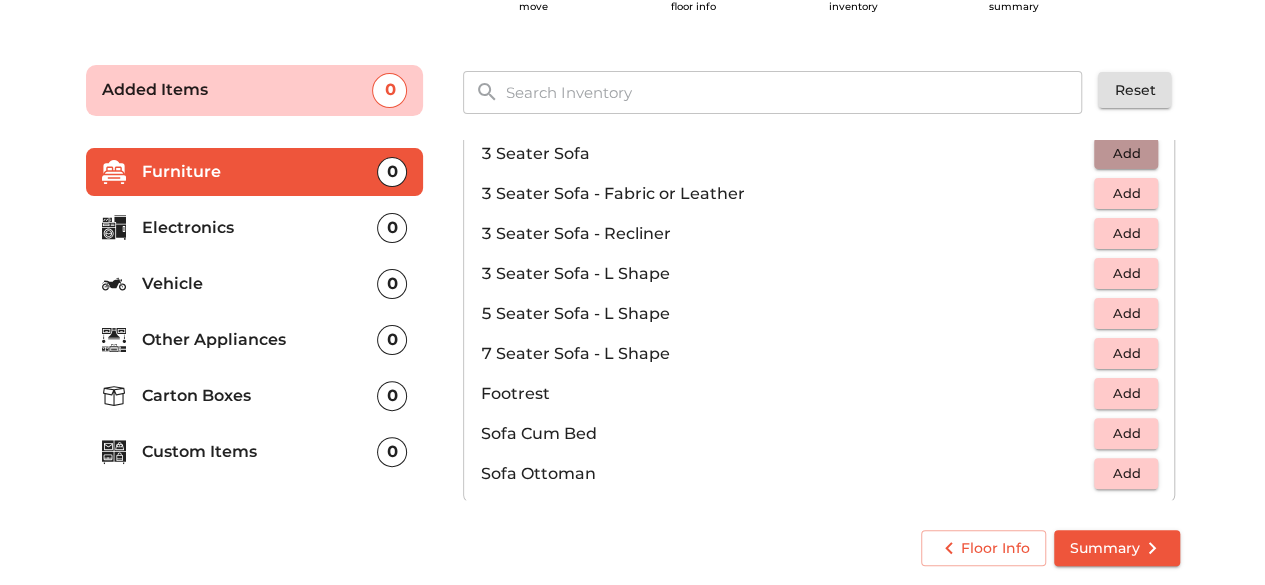click on "Add" at bounding box center (1126, 153) 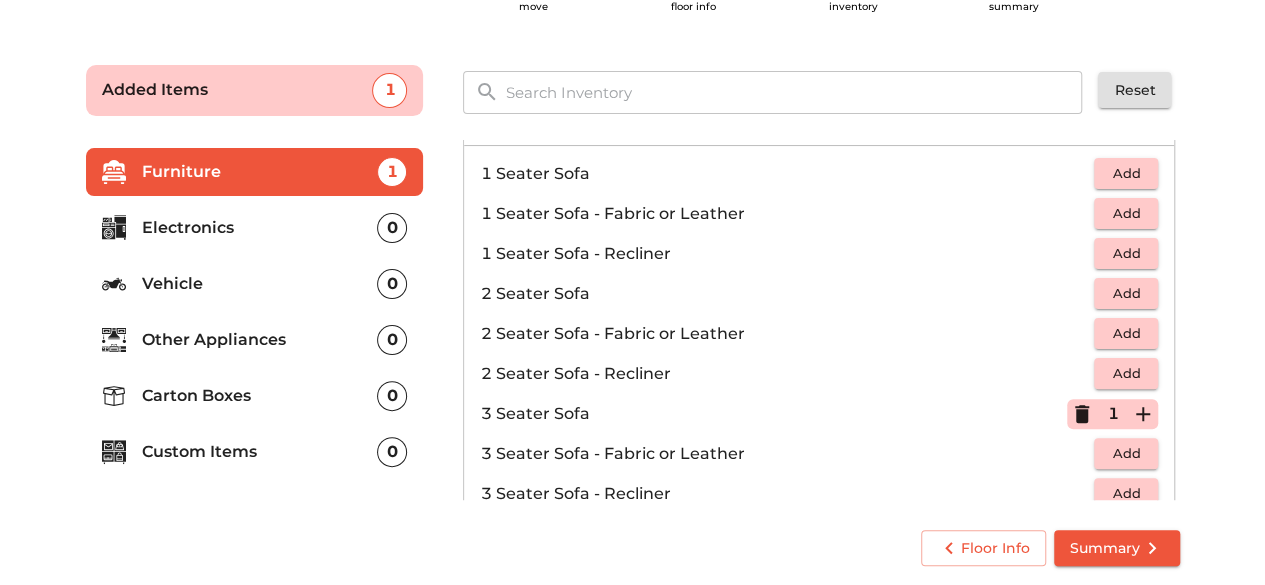 scroll, scrollTop: 0, scrollLeft: 0, axis: both 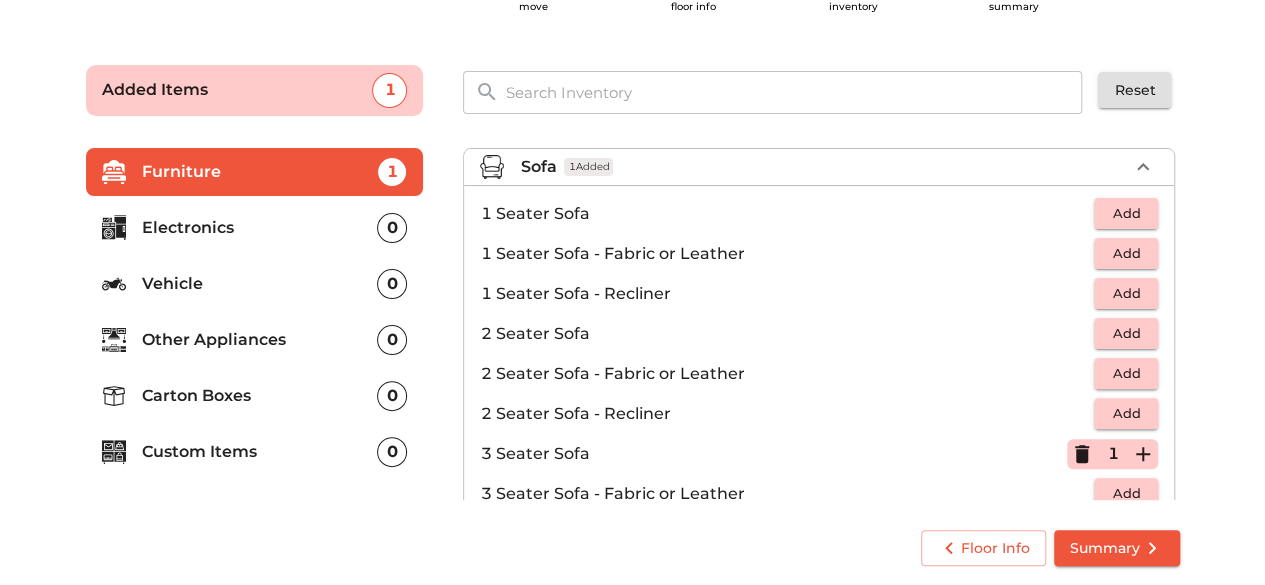 click on "Add" at bounding box center (1126, 213) 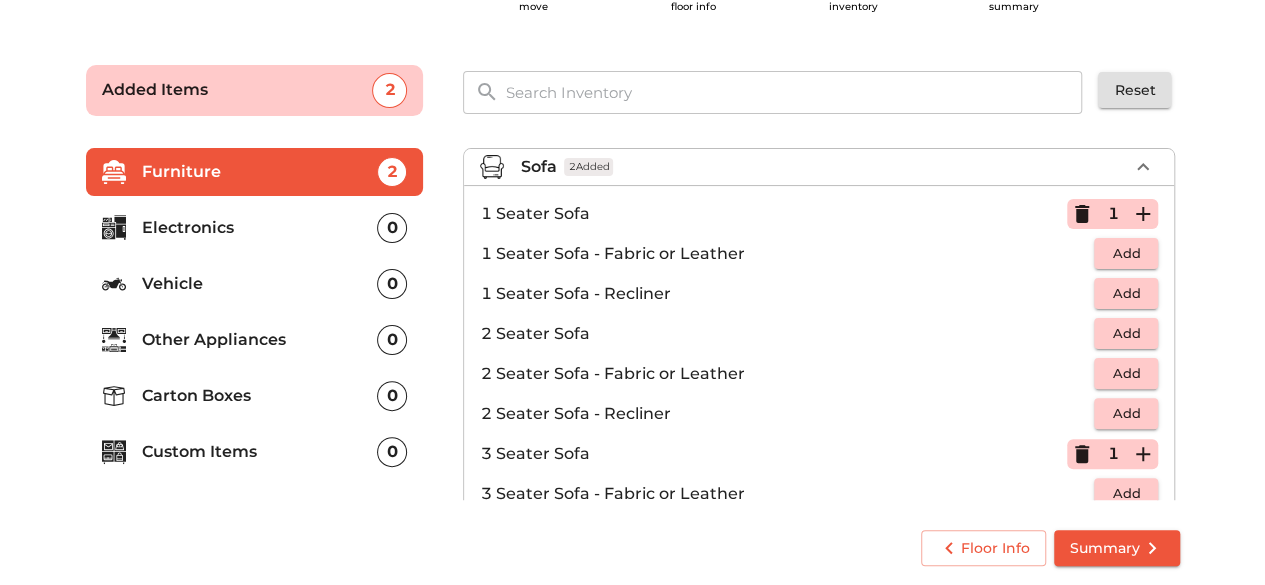 click 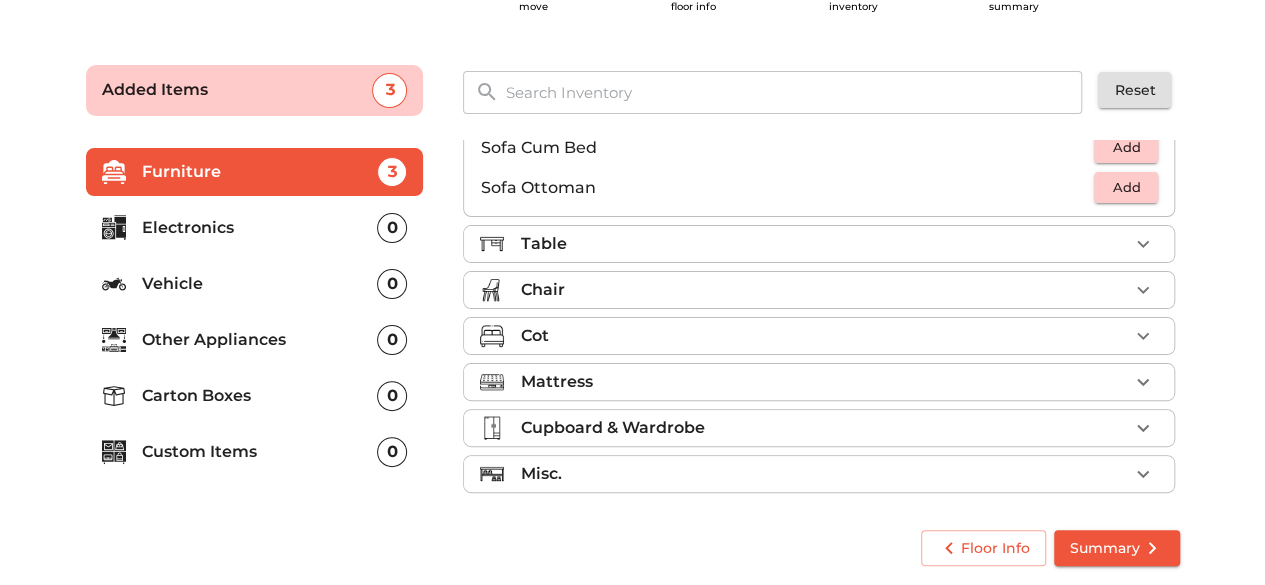 scroll, scrollTop: 590, scrollLeft: 0, axis: vertical 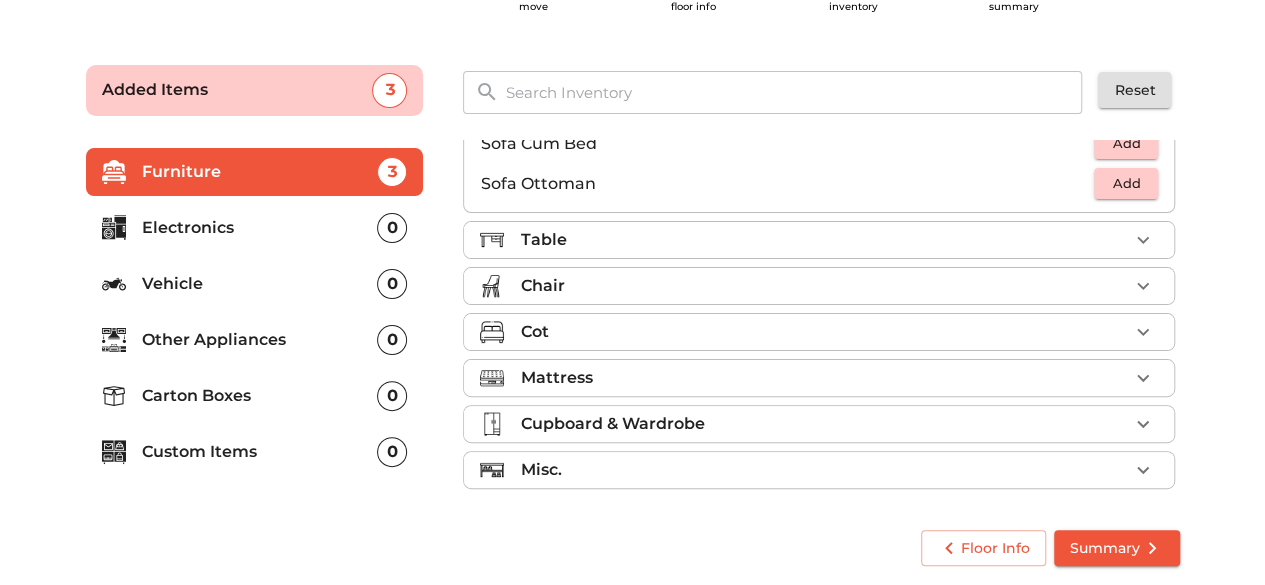click 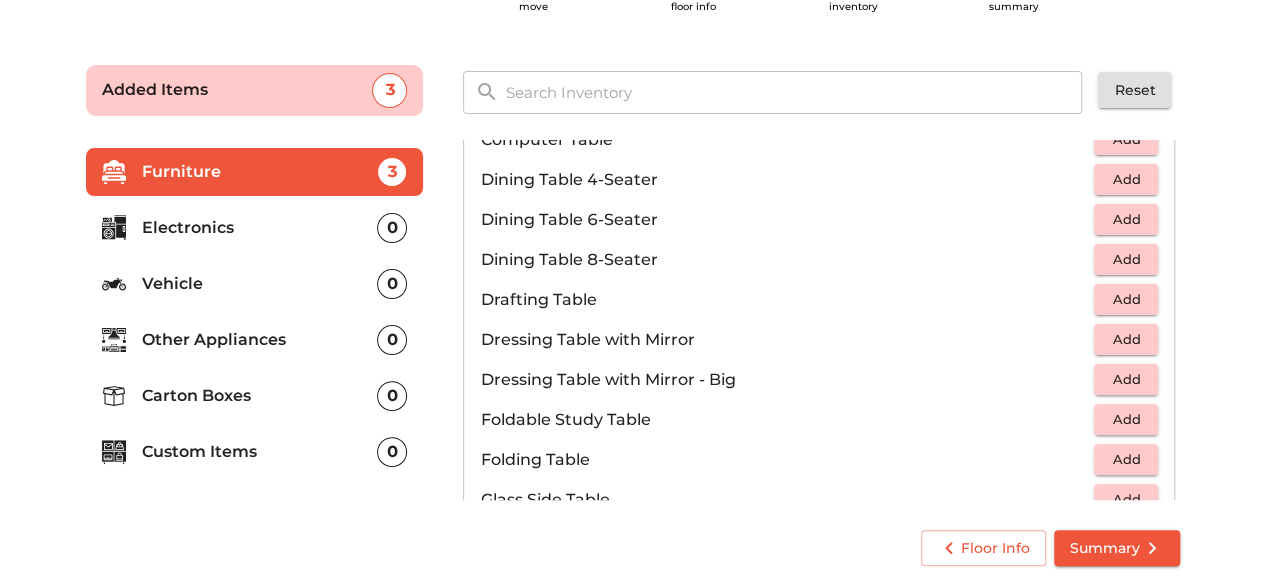 scroll, scrollTop: 300, scrollLeft: 0, axis: vertical 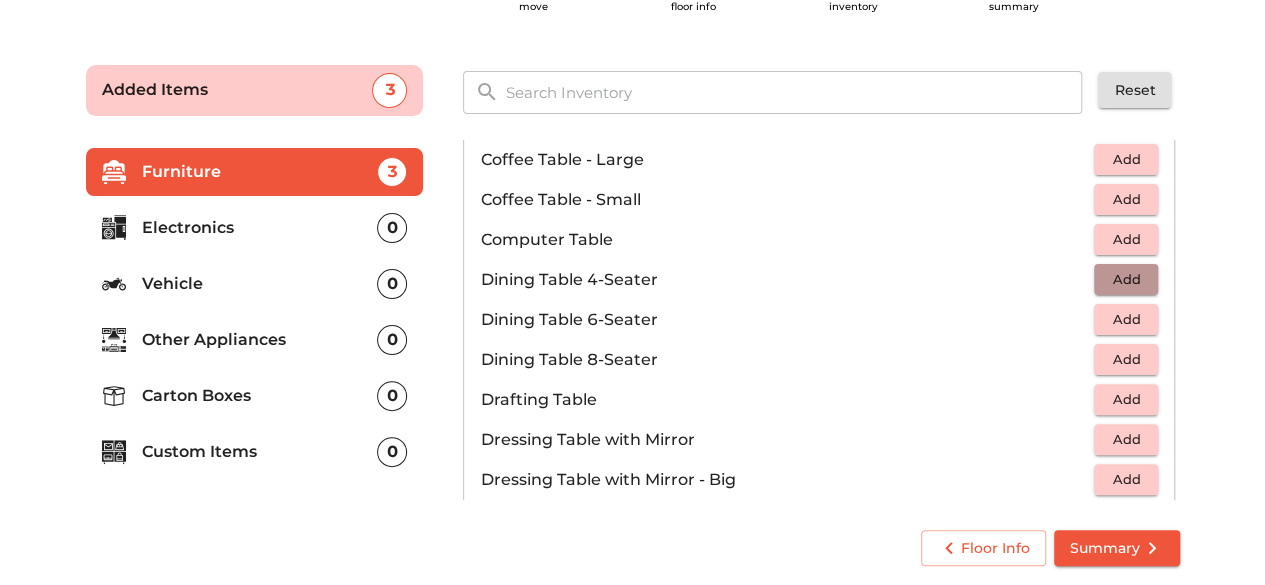 click on "Add" at bounding box center [1126, 279] 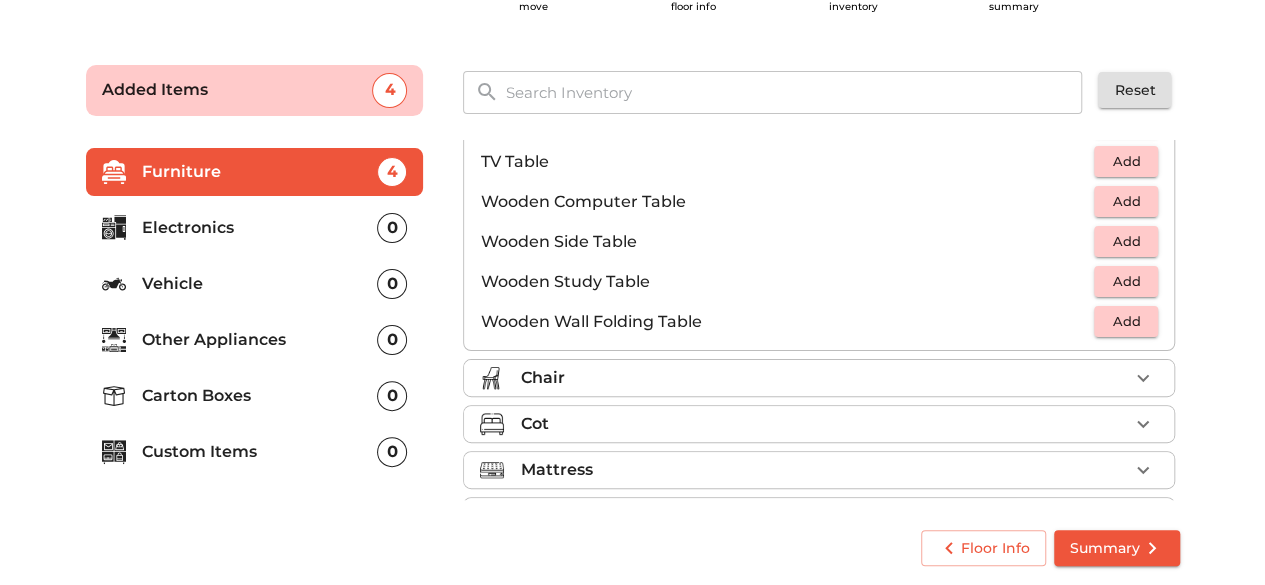 scroll, scrollTop: 1390, scrollLeft: 0, axis: vertical 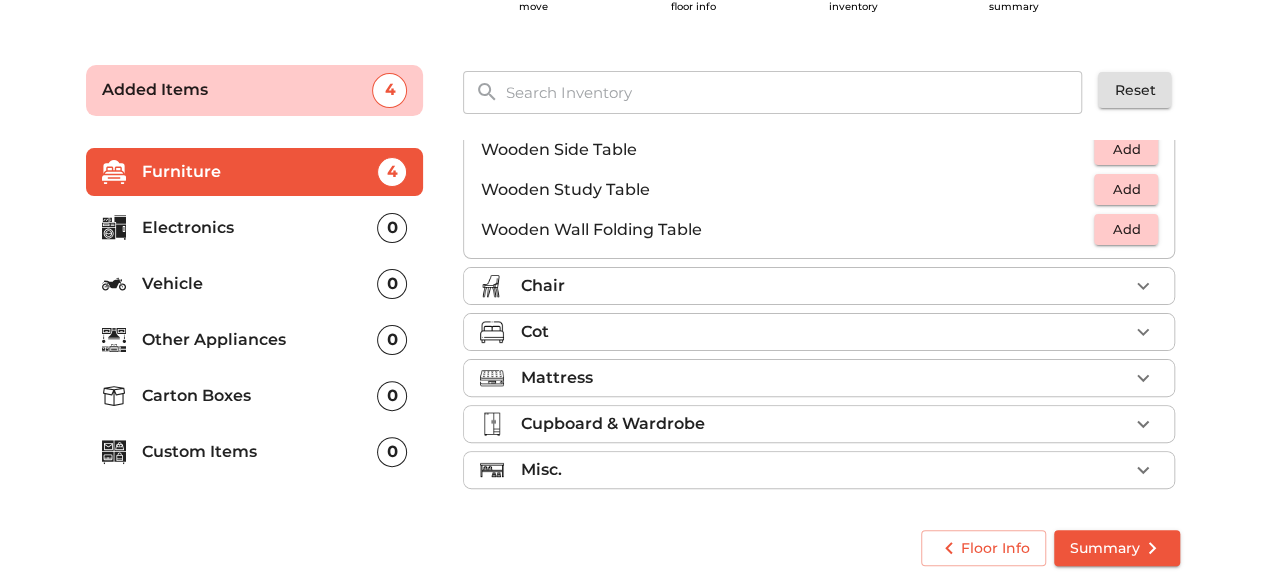 click 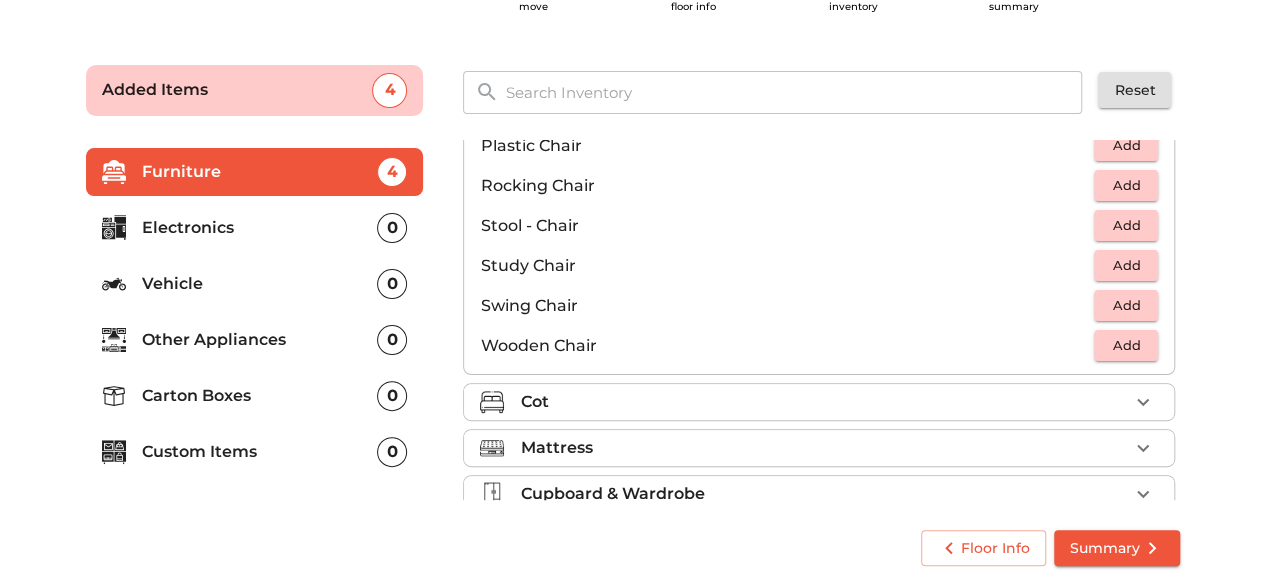 scroll, scrollTop: 730, scrollLeft: 0, axis: vertical 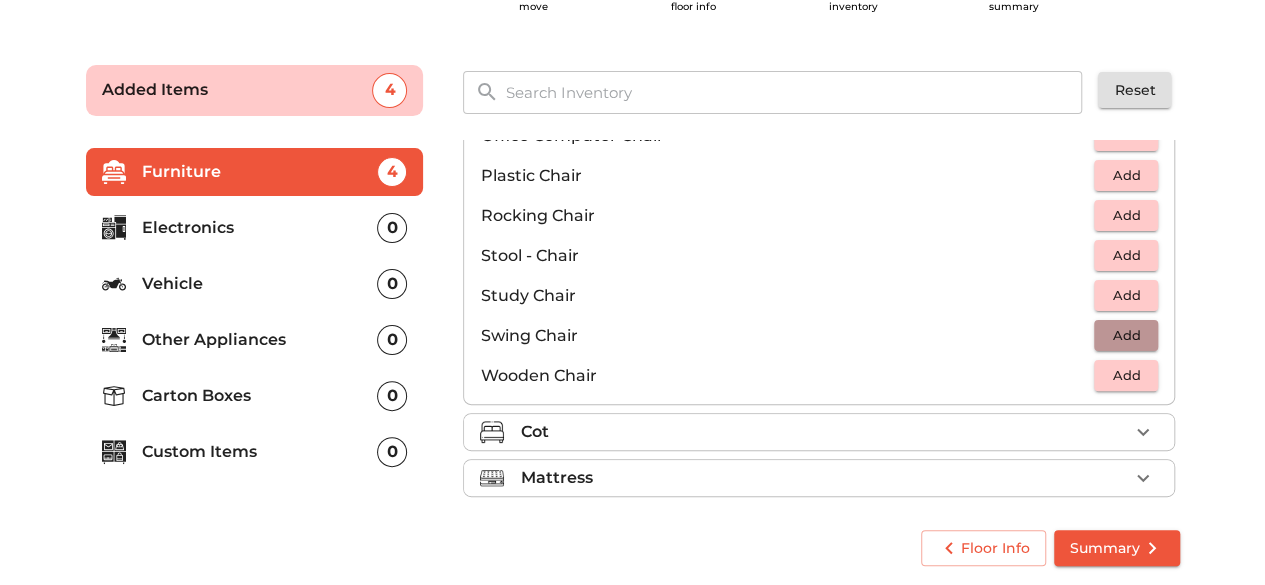 click on "Add" at bounding box center [1126, 335] 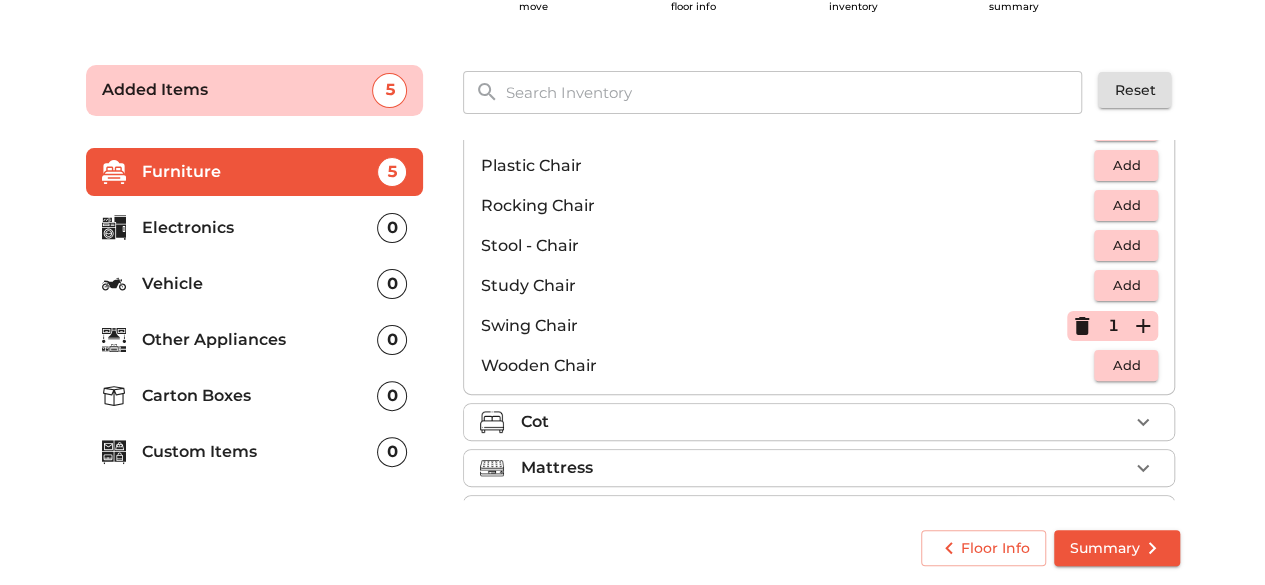 scroll, scrollTop: 830, scrollLeft: 0, axis: vertical 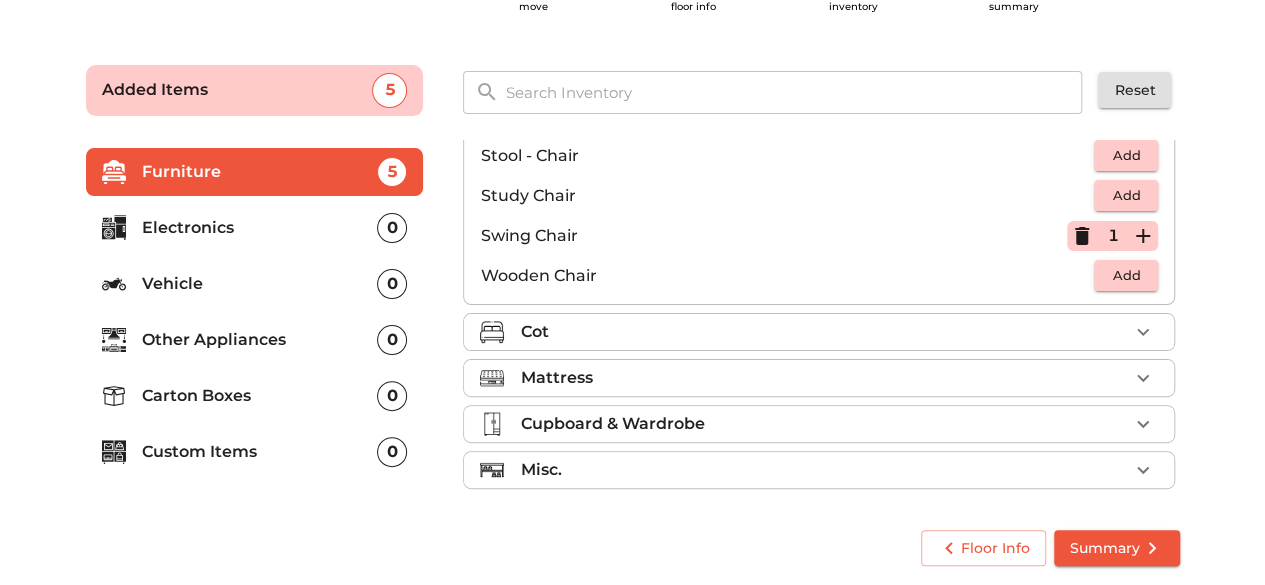 click 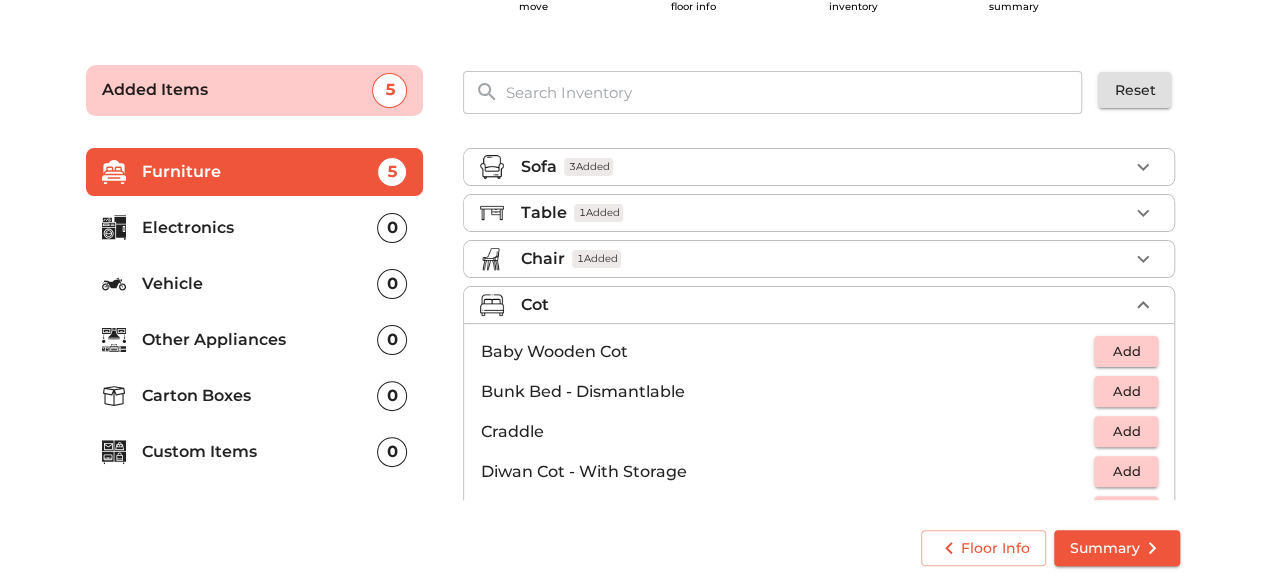 scroll, scrollTop: 100, scrollLeft: 0, axis: vertical 